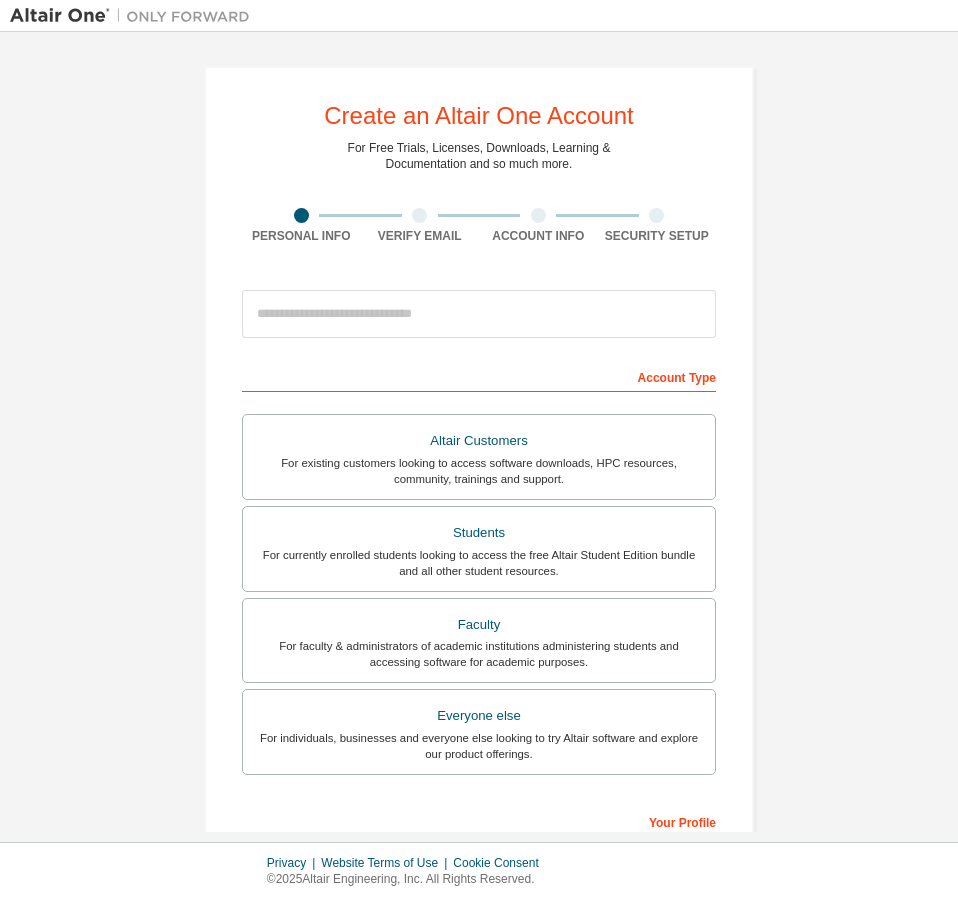 scroll, scrollTop: 0, scrollLeft: 0, axis: both 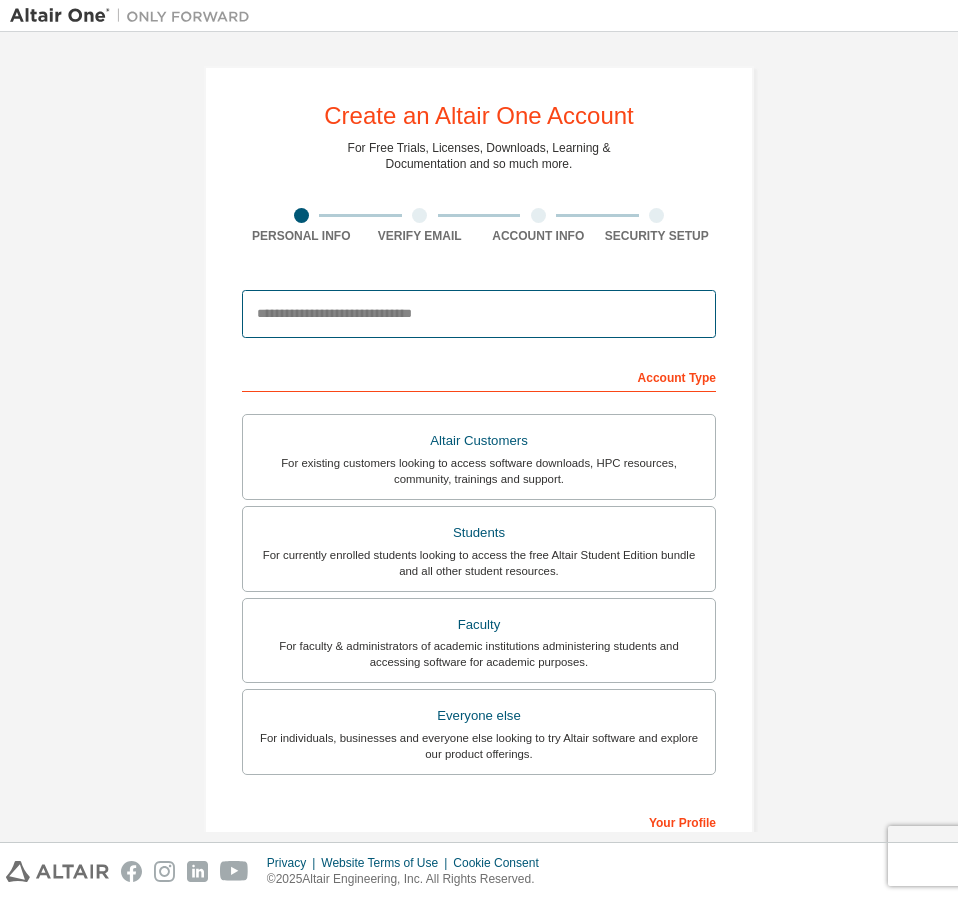 click at bounding box center [479, 314] 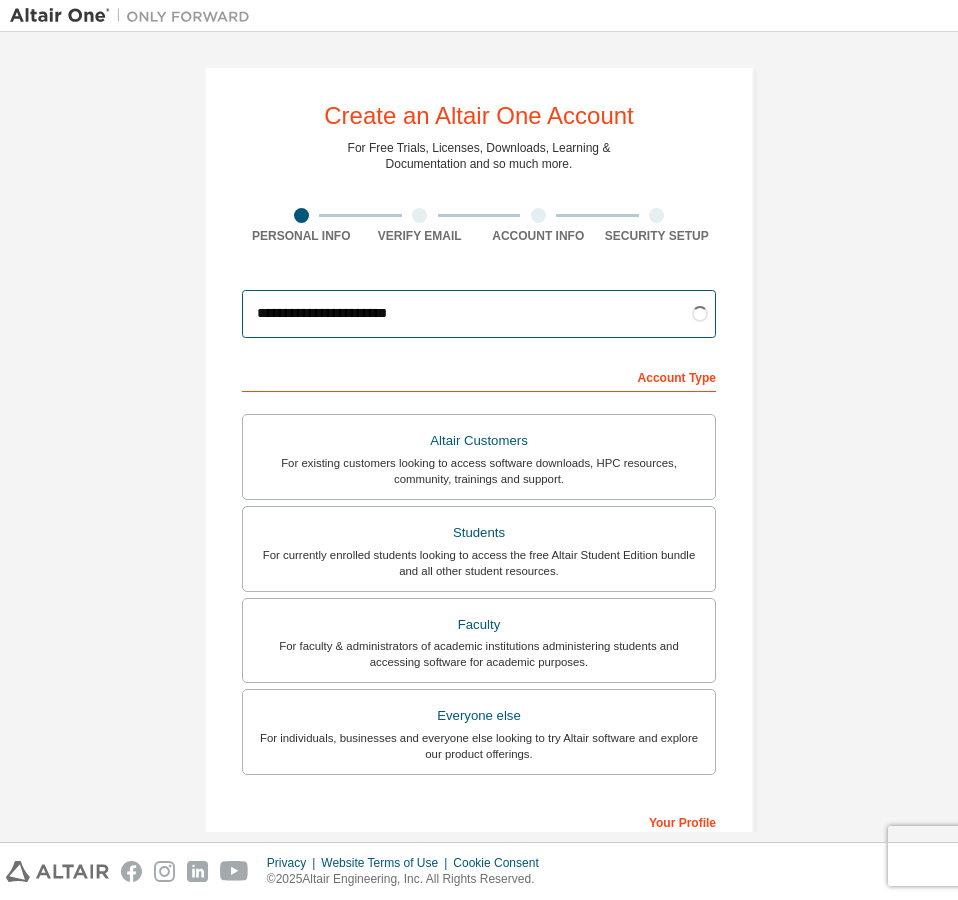 scroll, scrollTop: 200, scrollLeft: 0, axis: vertical 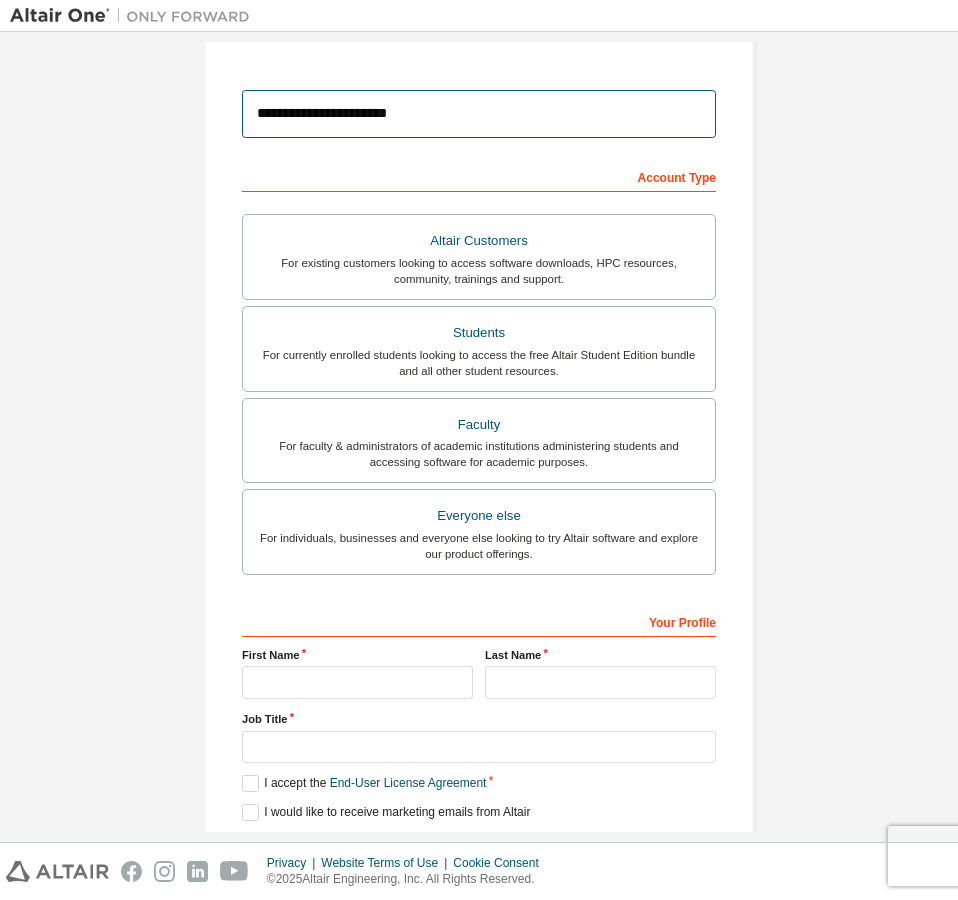 type on "**********" 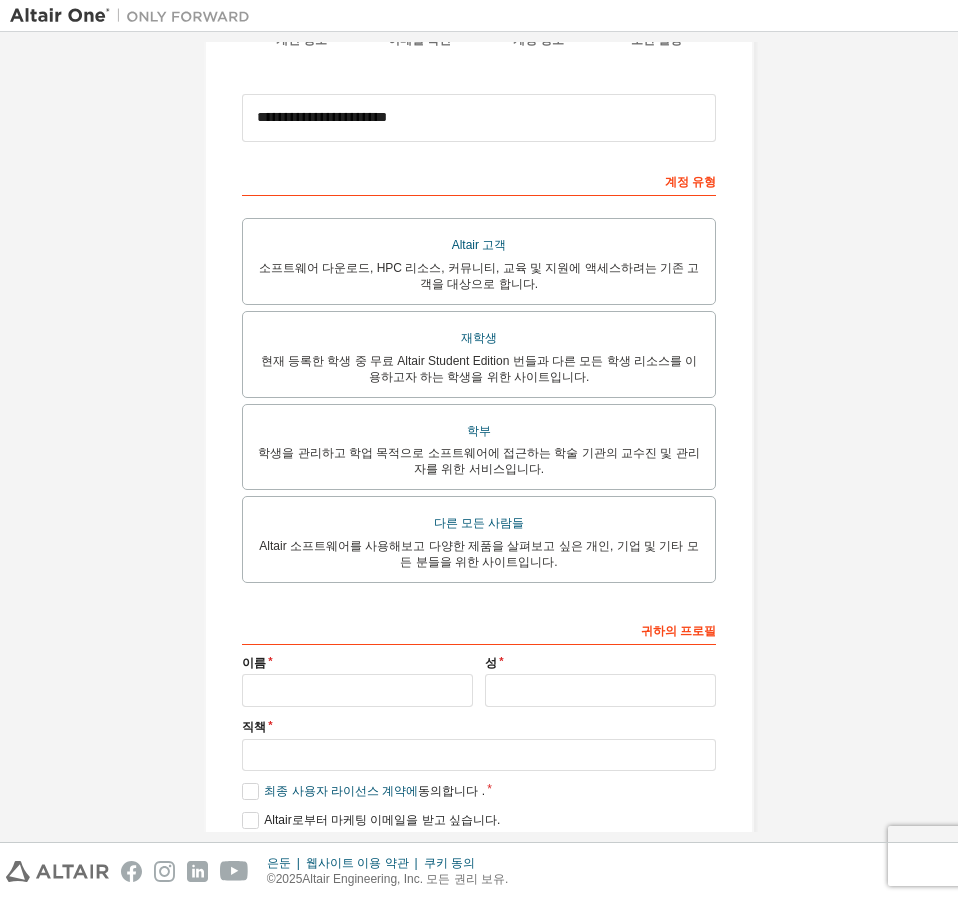 scroll, scrollTop: 205, scrollLeft: 0, axis: vertical 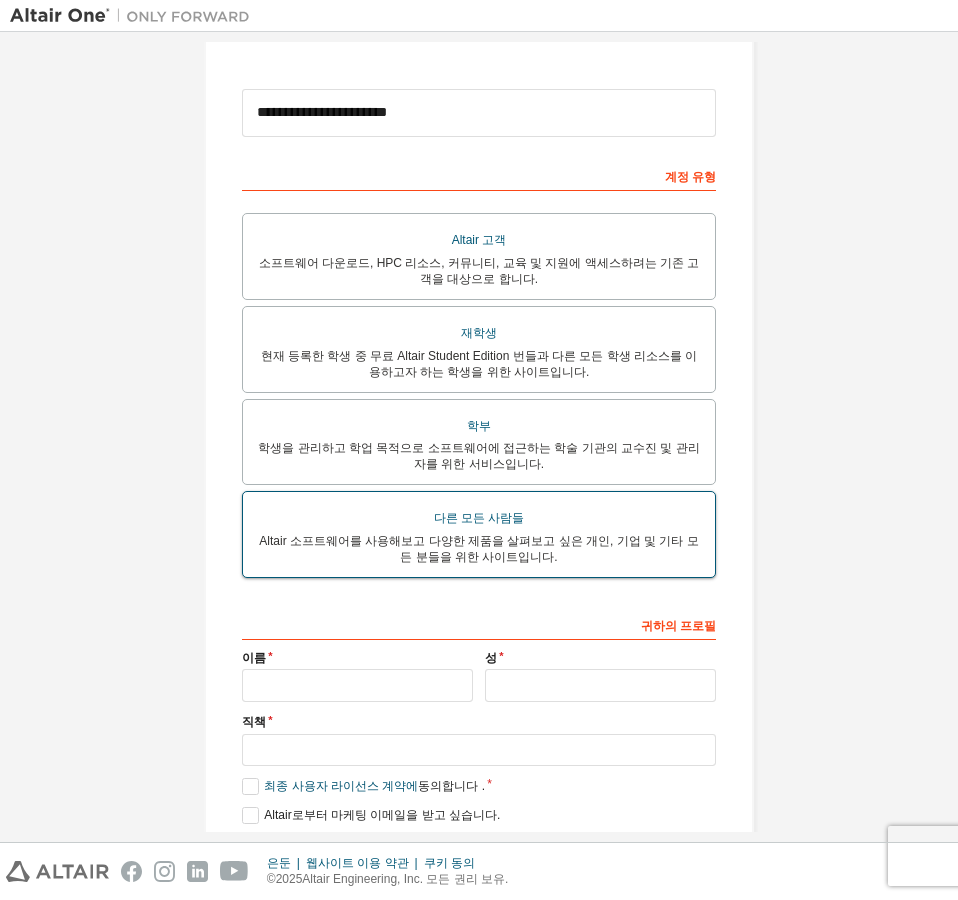 drag, startPoint x: 516, startPoint y: 544, endPoint x: 557, endPoint y: 542, distance: 41.04875 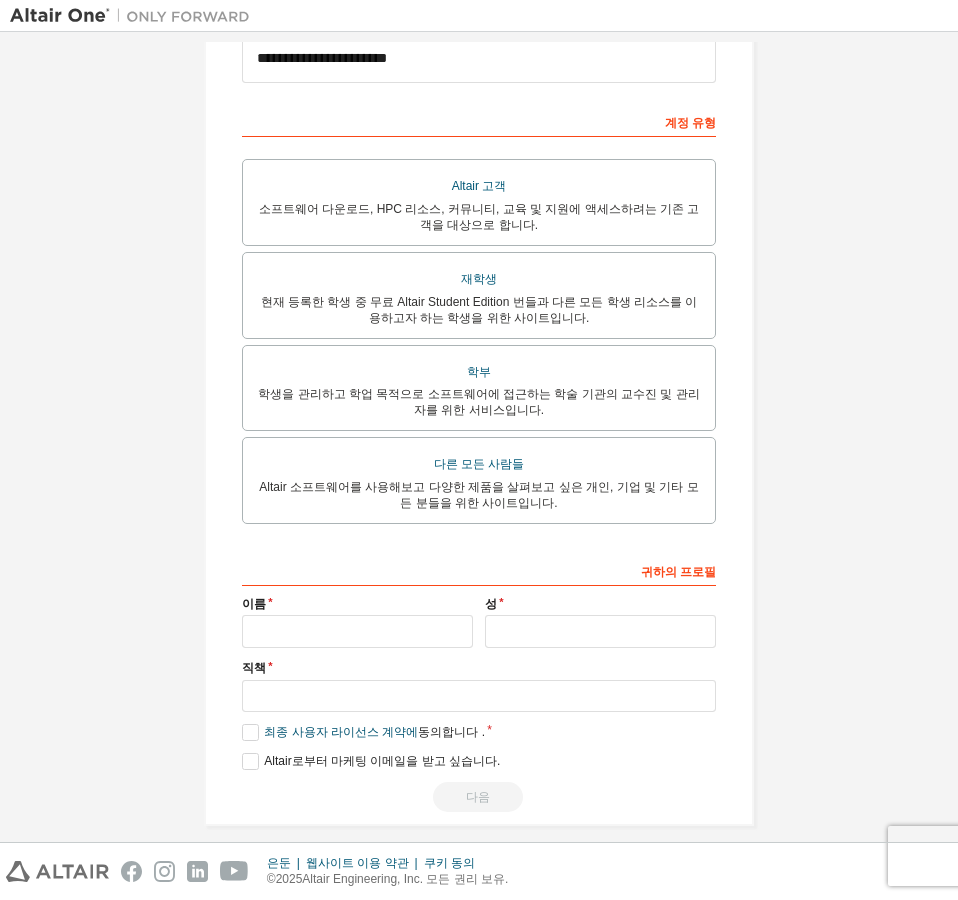 scroll, scrollTop: 288, scrollLeft: 0, axis: vertical 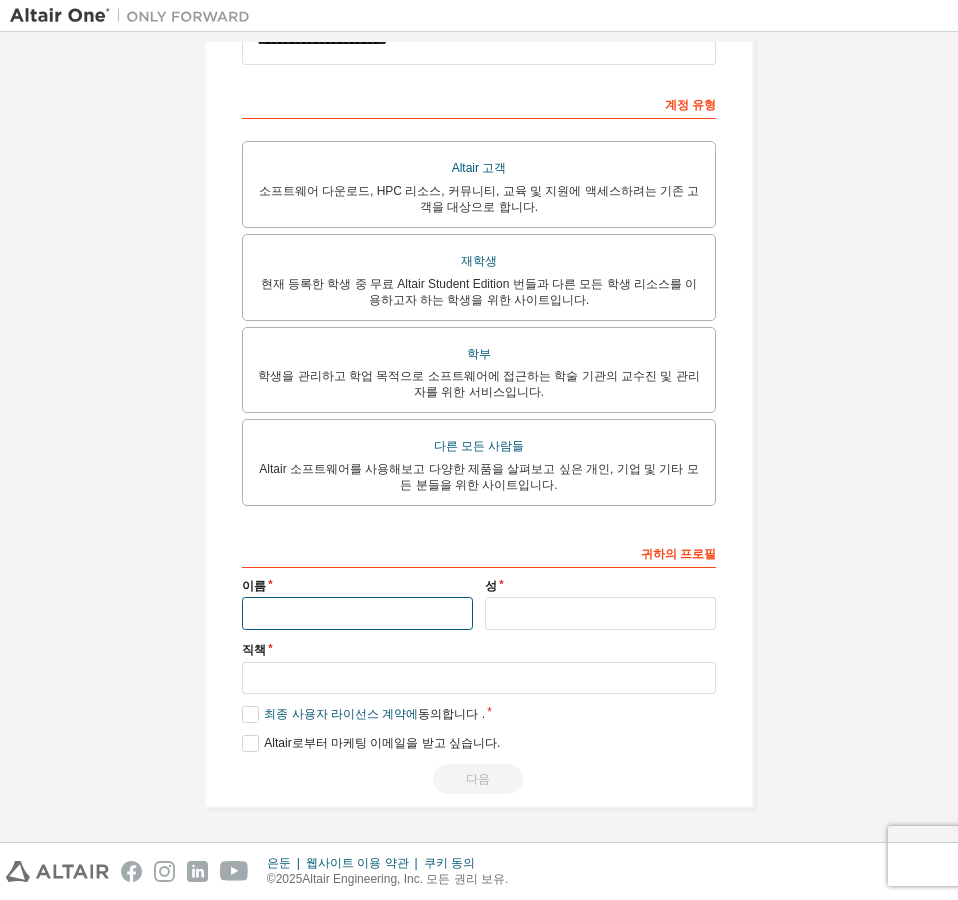 click at bounding box center [357, 613] 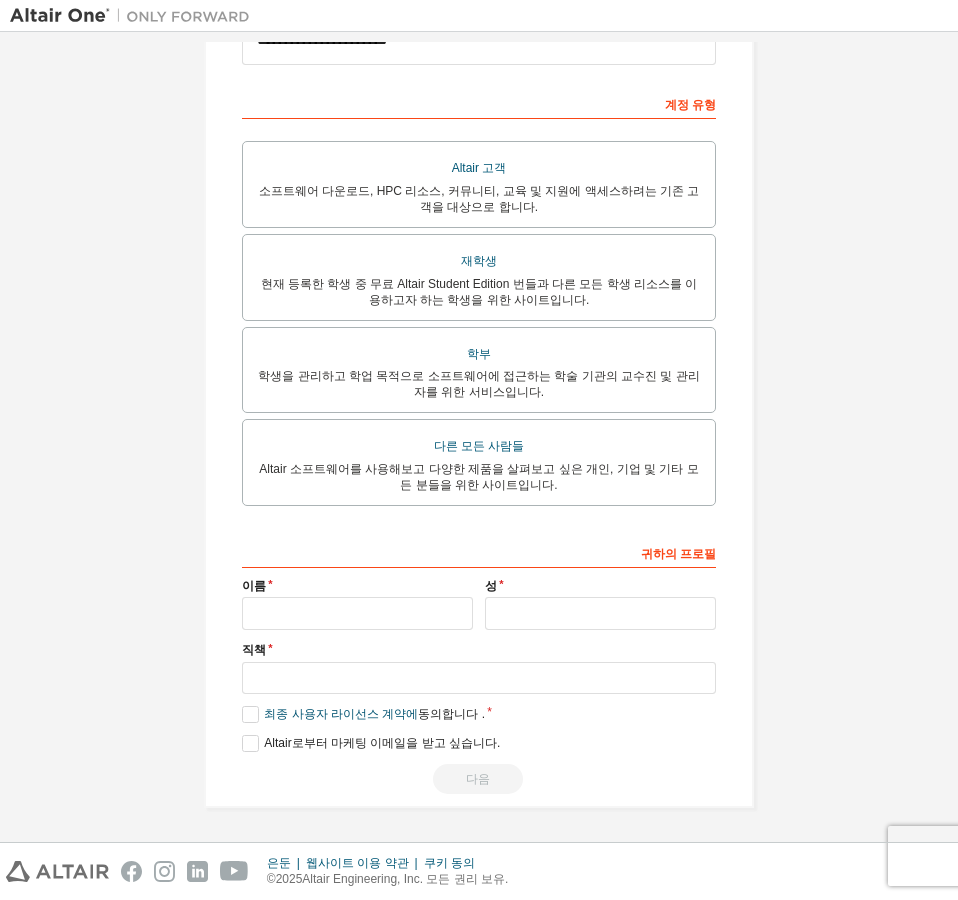 drag, startPoint x: 838, startPoint y: 579, endPoint x: 628, endPoint y: 630, distance: 216.10414 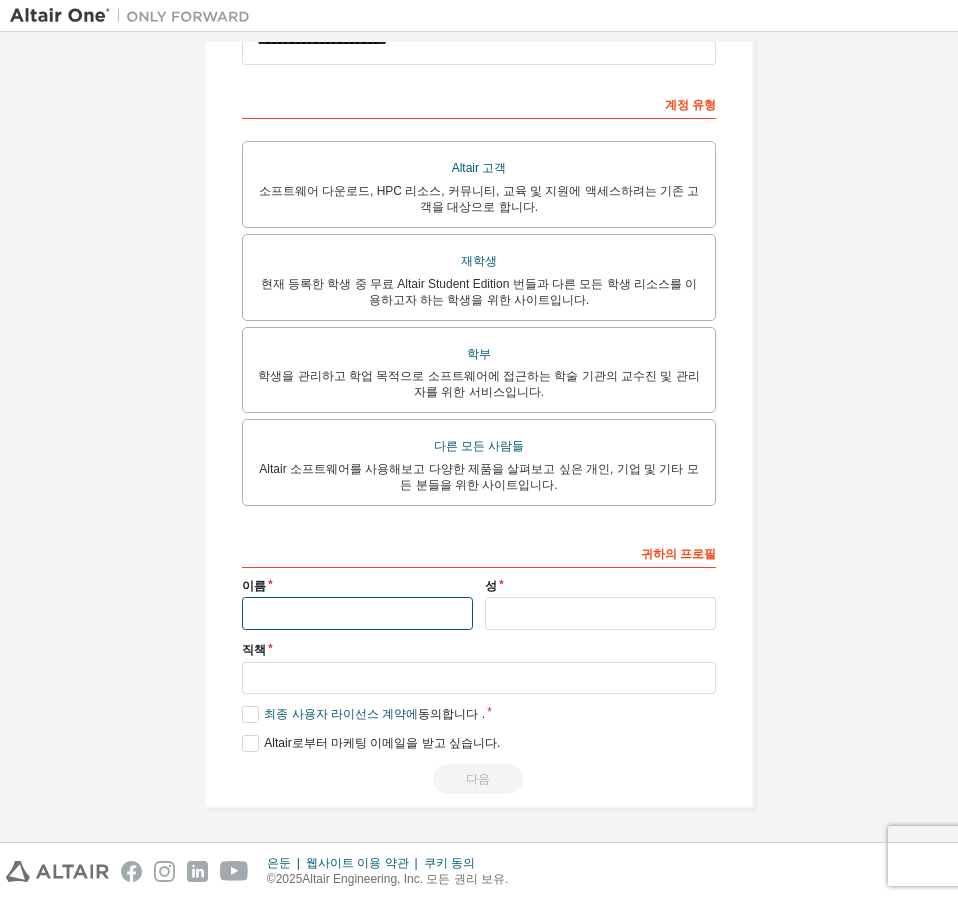 click at bounding box center [357, 613] 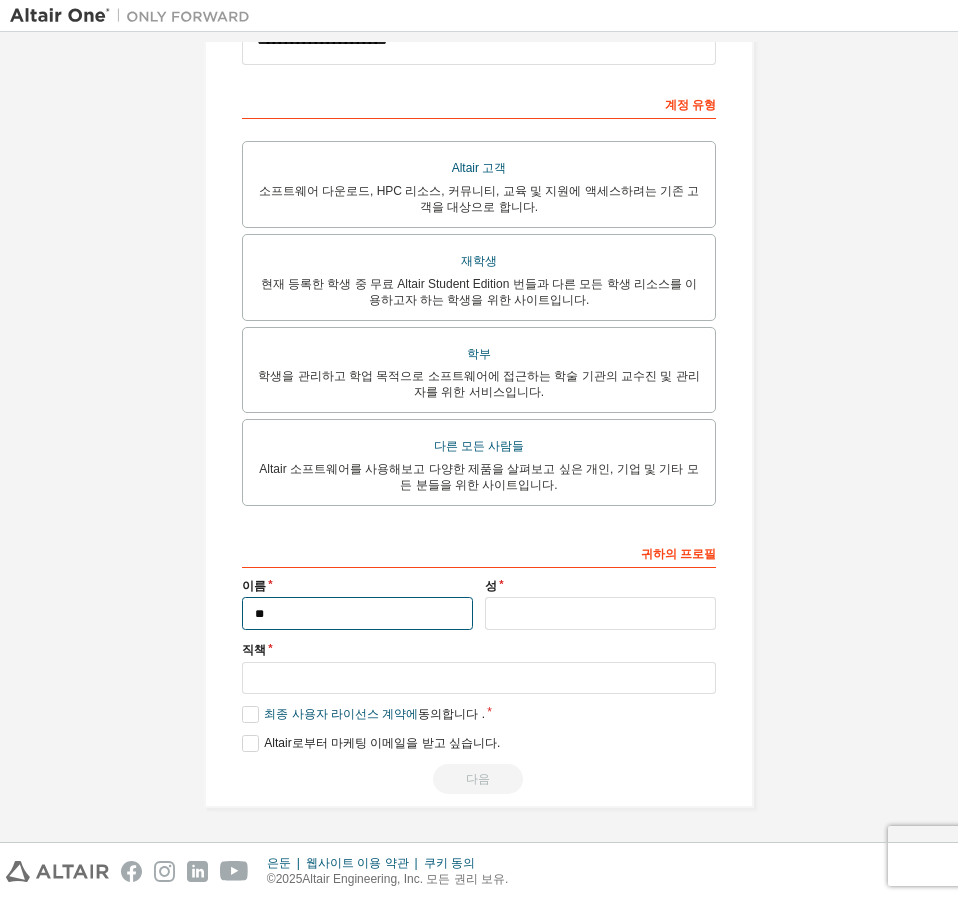 type on "*" 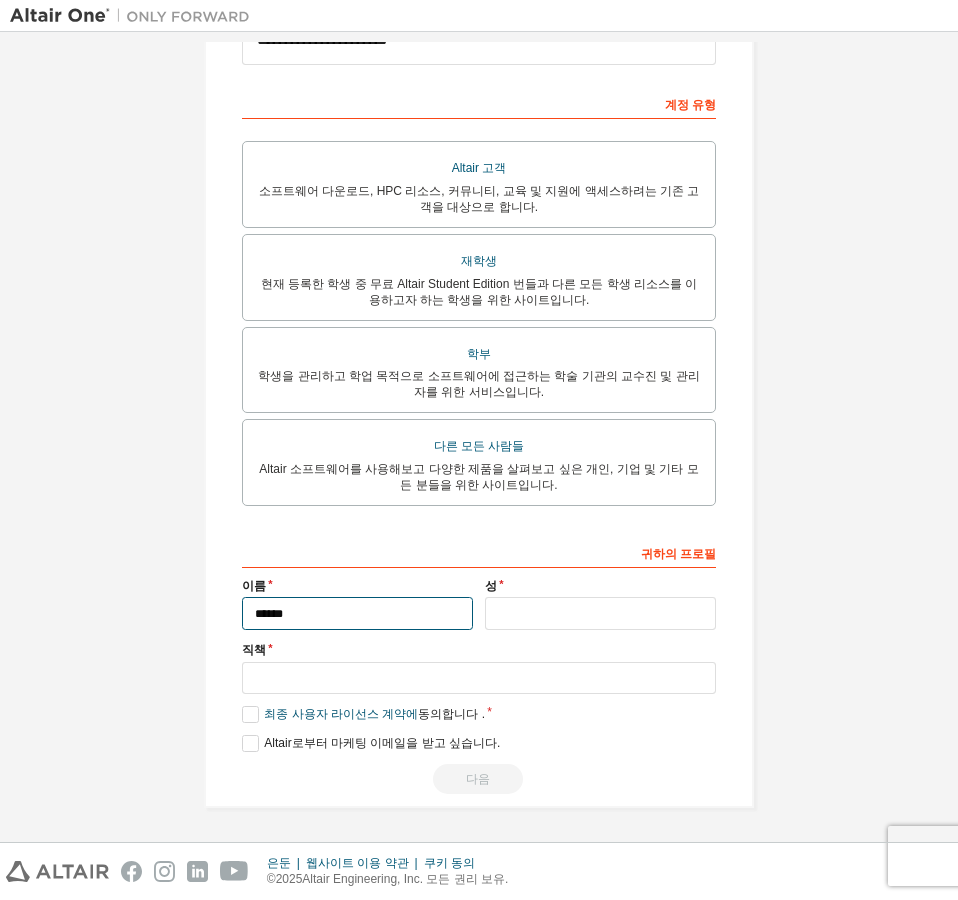 type on "******" 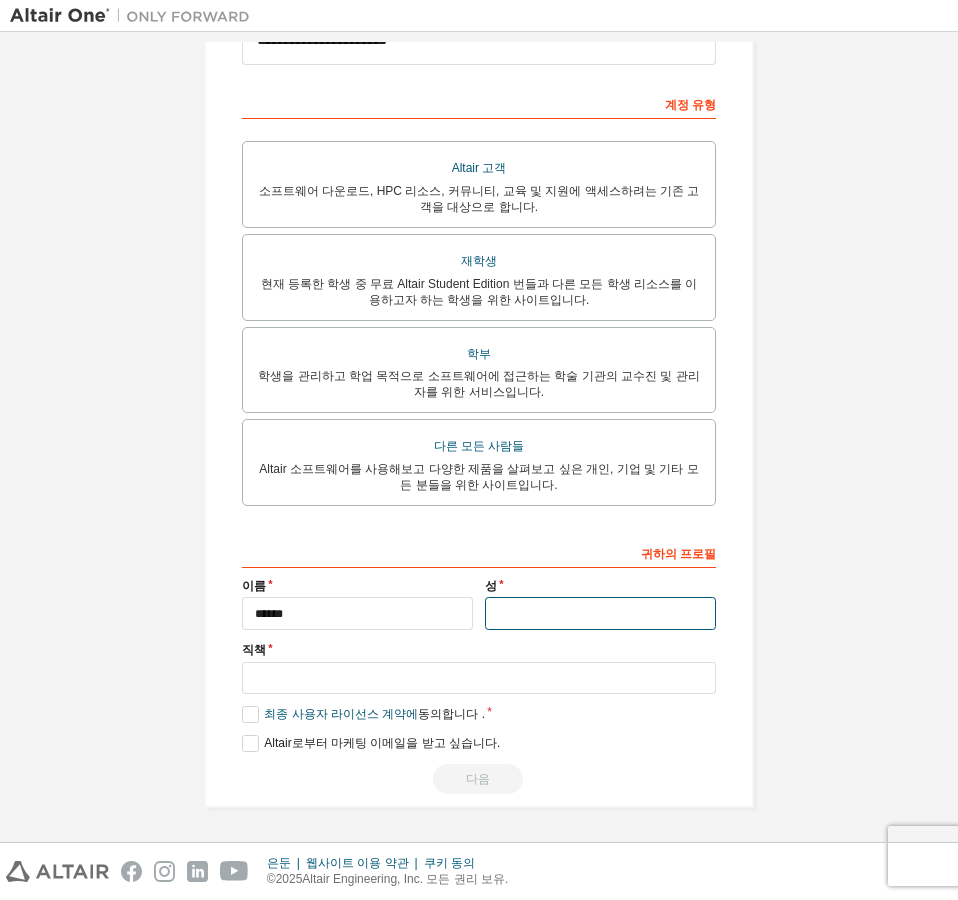 click at bounding box center [600, 613] 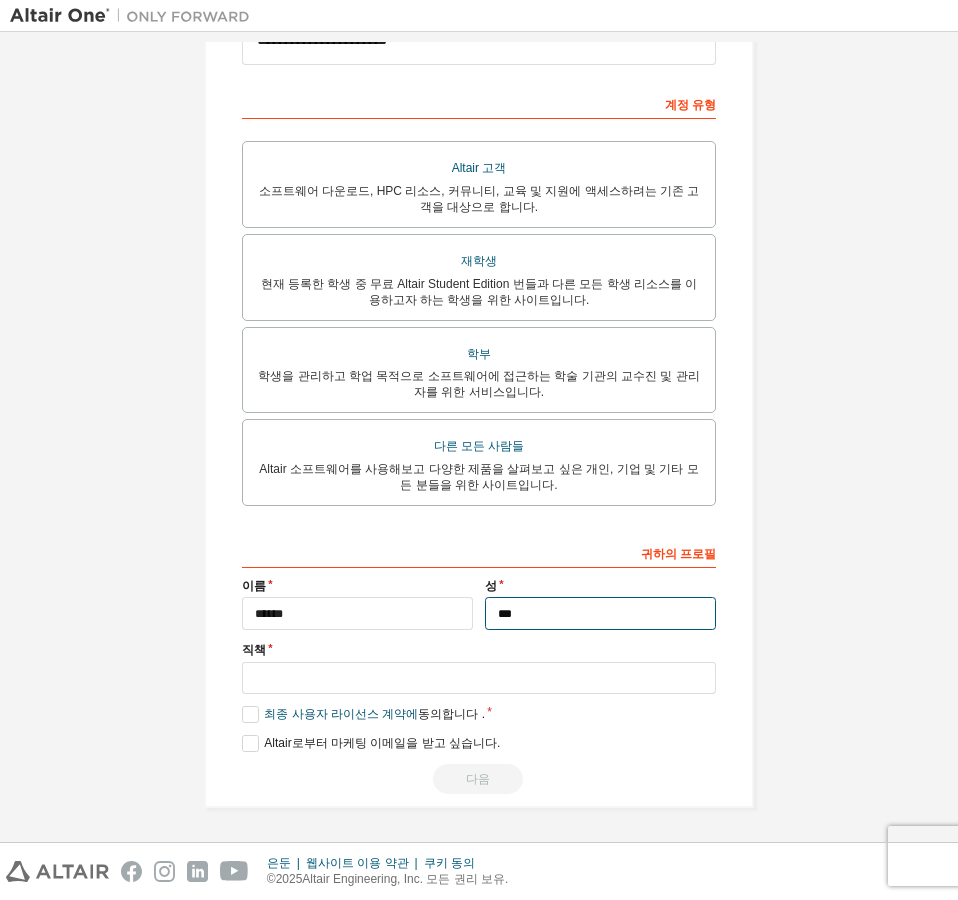 type on "***" 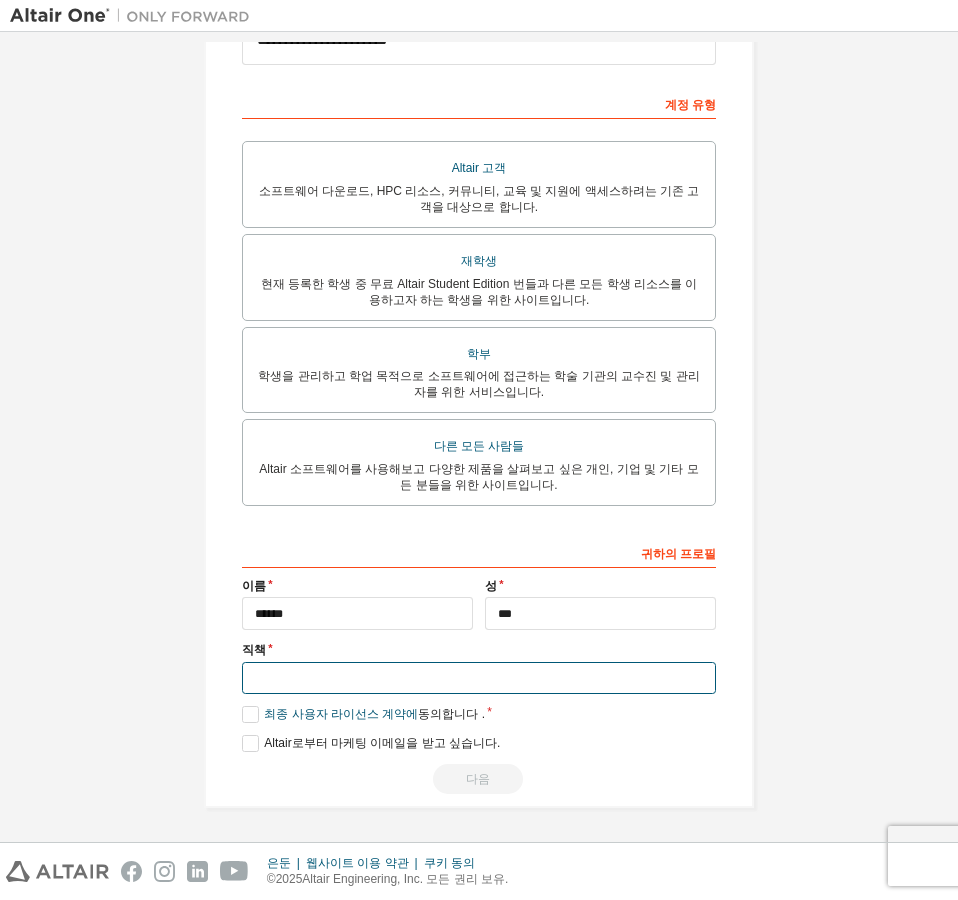 click at bounding box center [479, 678] 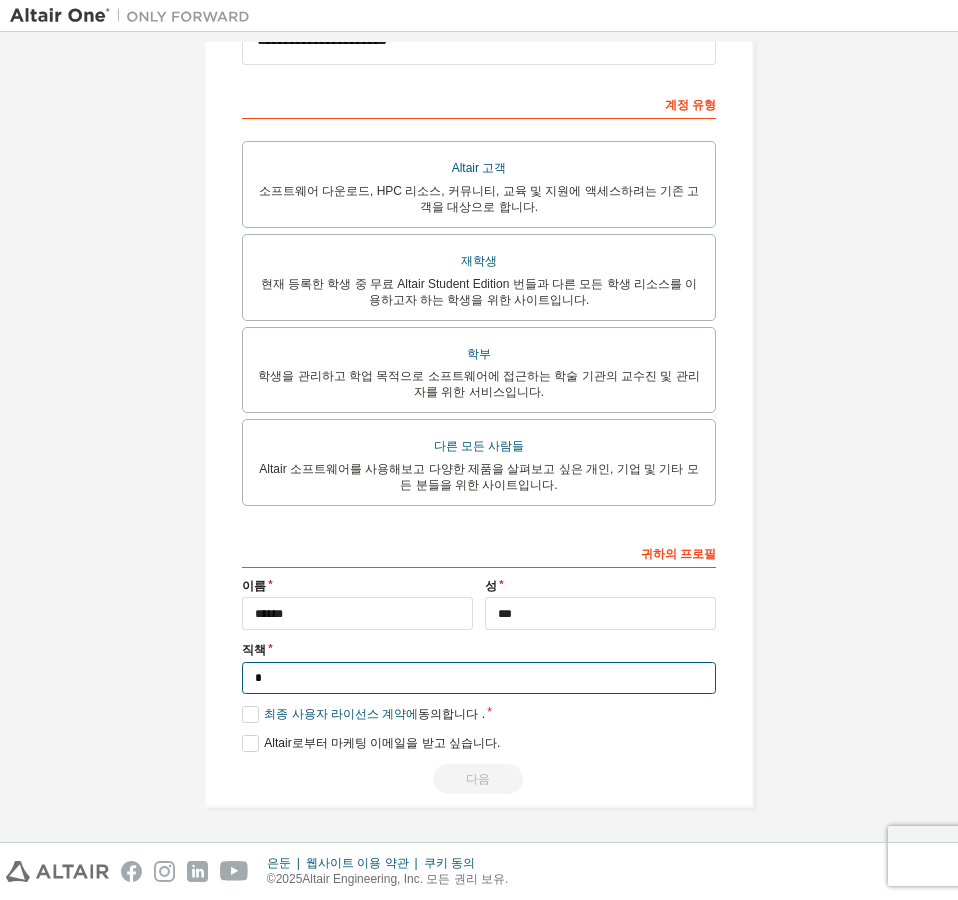 type on "*" 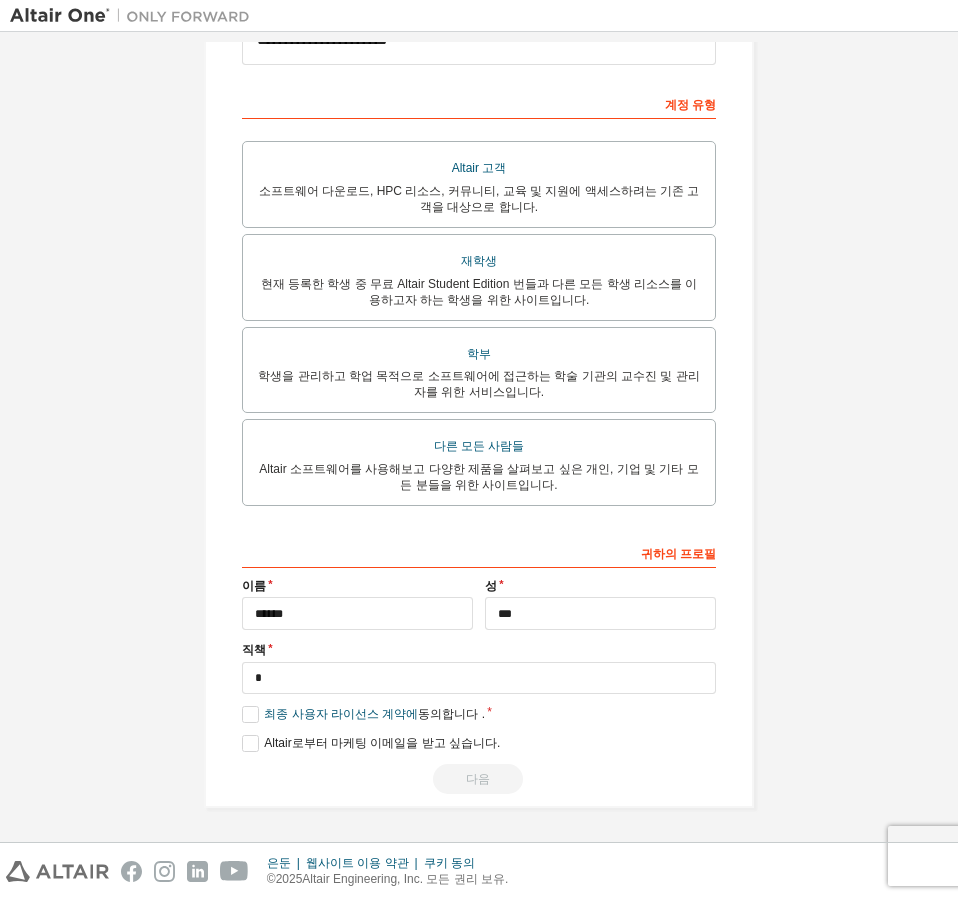 click on "귀하의 프로필 이름 [NAME] 성 [NAME] 직책 [TITLE] 판매 및 지원 리소스를 보다 효율적으로 전달할 수 있도록 주/도를 제공해 주세요. 최종 사용자 라이선스 계약에 동의합니다 . Altair로부터 마케팅 이메일을 받고 싶습니다. 다음" at bounding box center [479, 665] 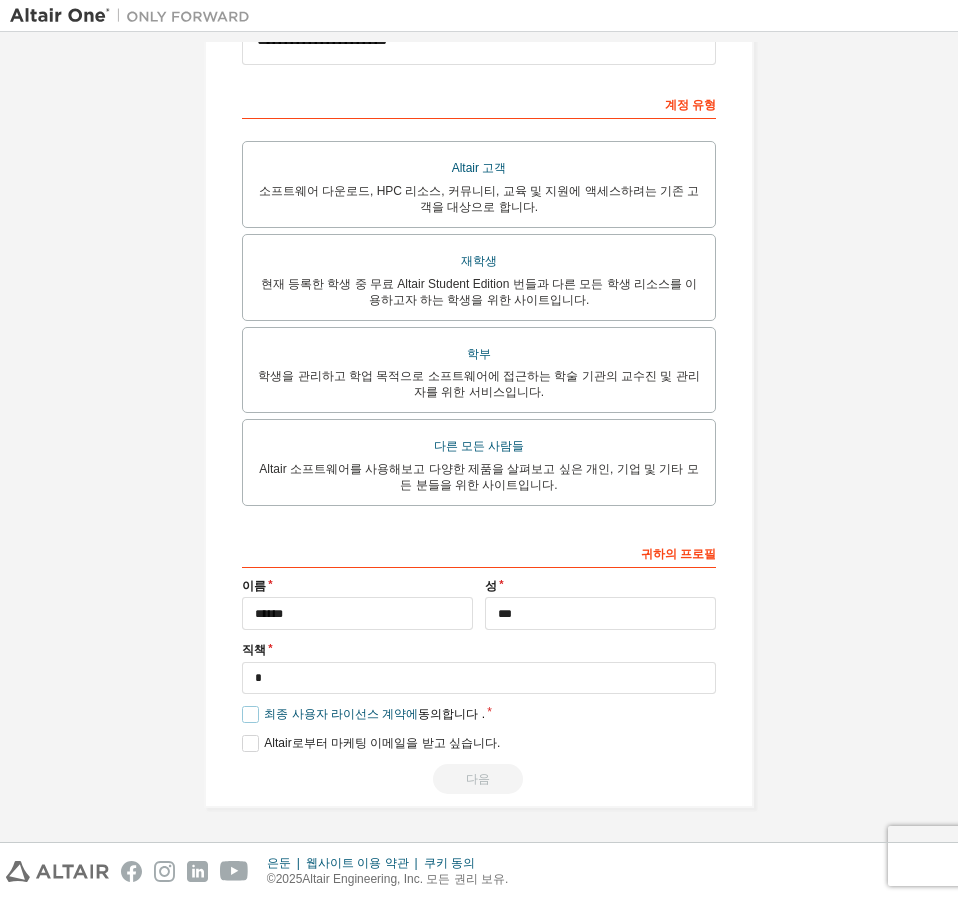 click on "최종 사용자 라이선스 계약에  동의합니다 ." at bounding box center [363, 714] 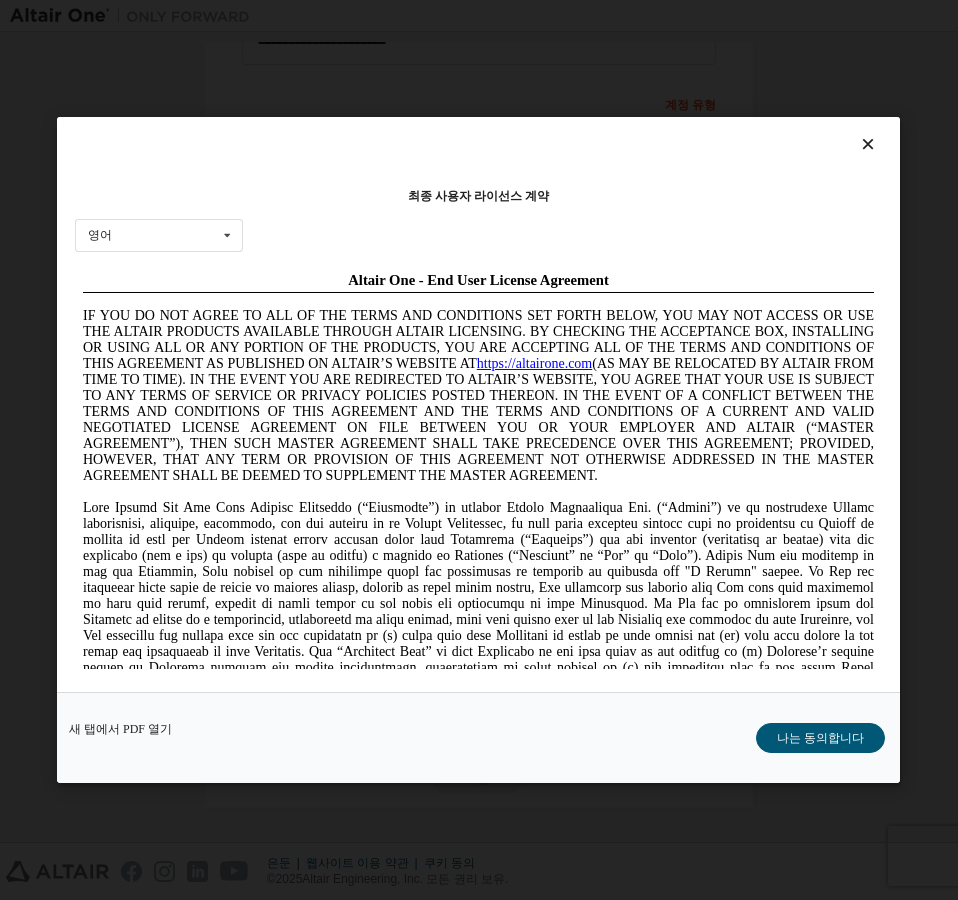 scroll, scrollTop: 0, scrollLeft: 0, axis: both 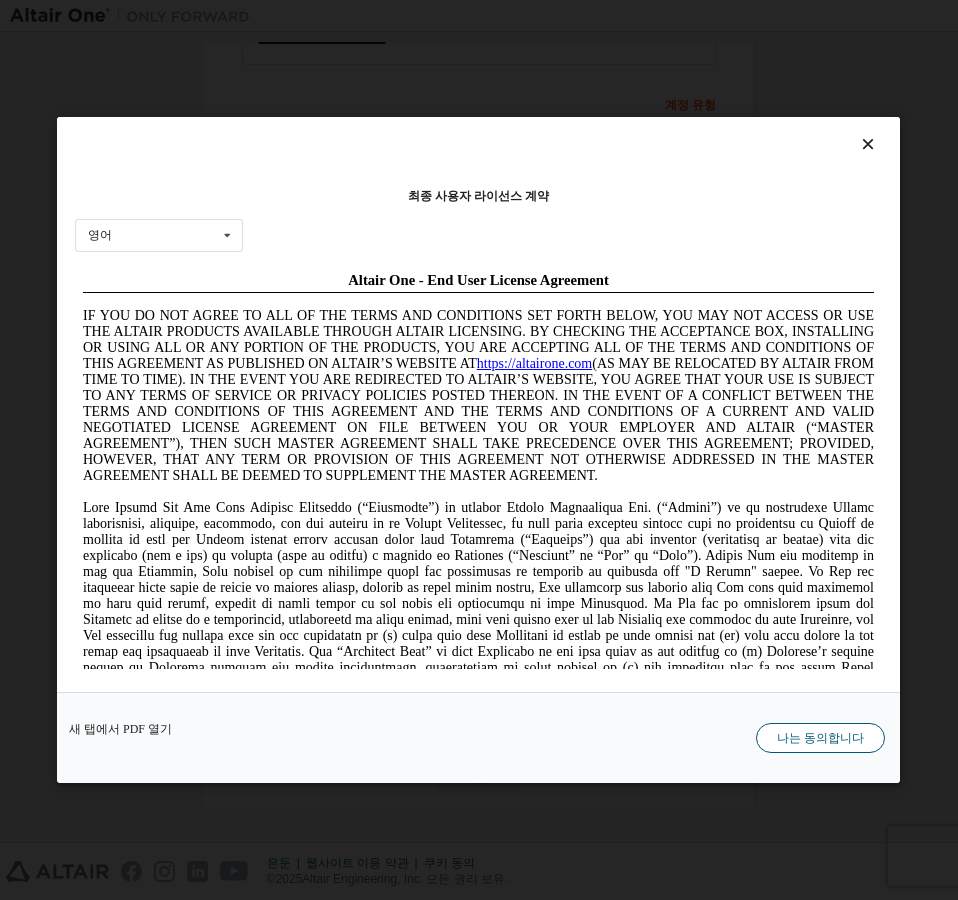 click on "나는 동의합니다" at bounding box center (821, 738) 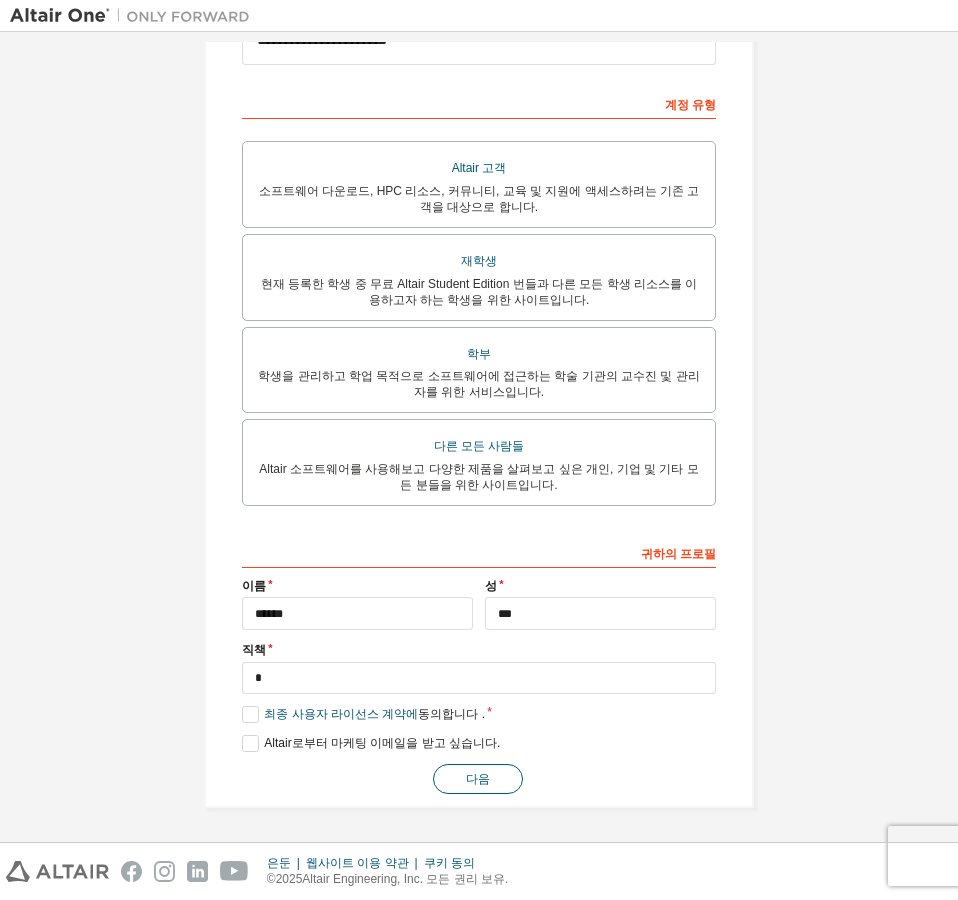 click on "다음" at bounding box center (478, 779) 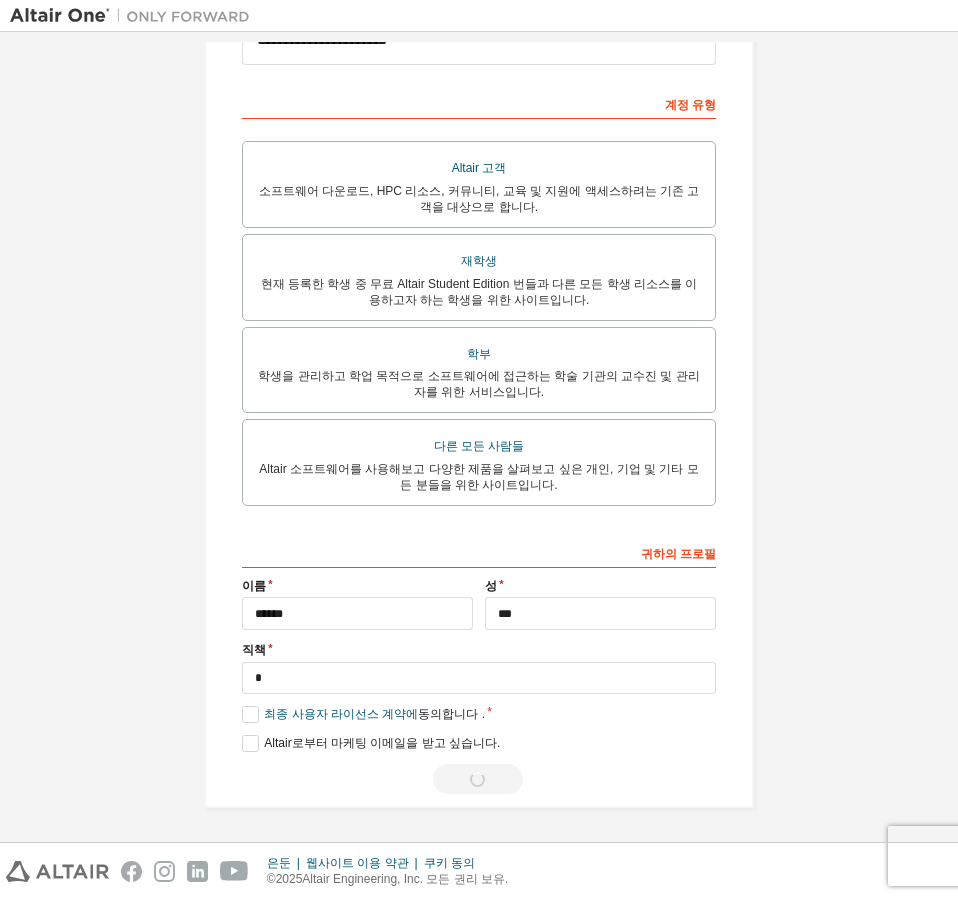 scroll, scrollTop: 0, scrollLeft: 0, axis: both 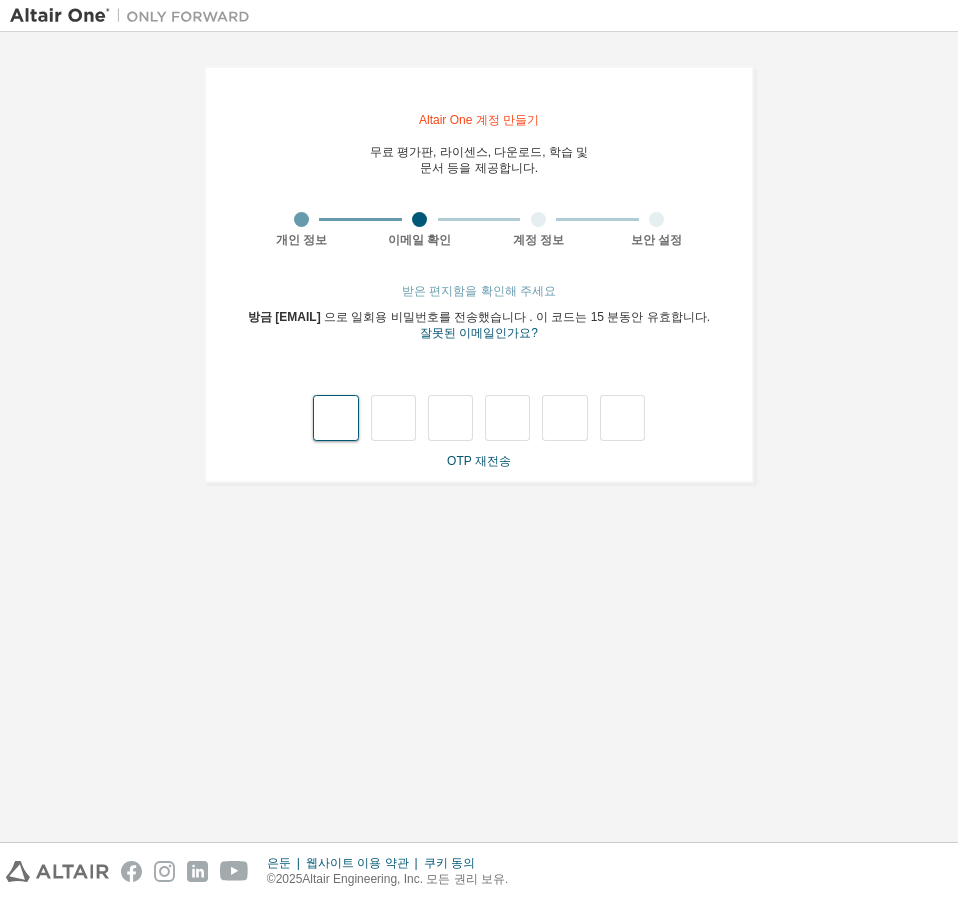 click at bounding box center [335, 418] 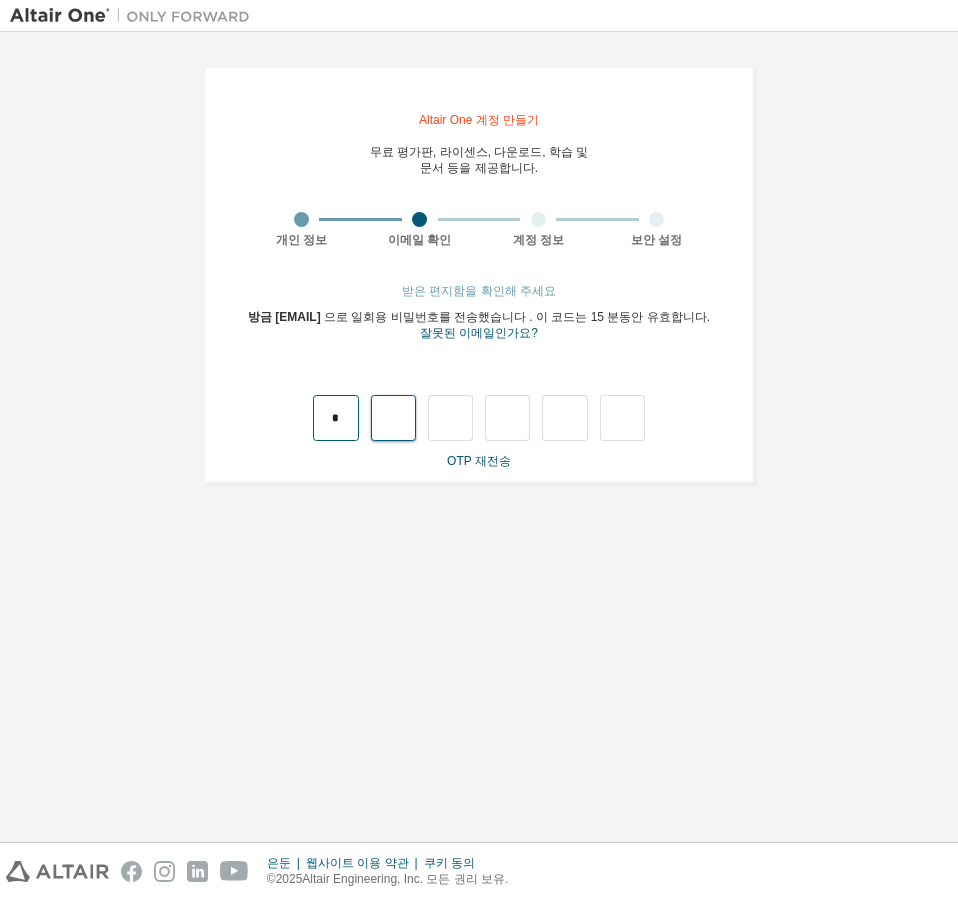 type on "*" 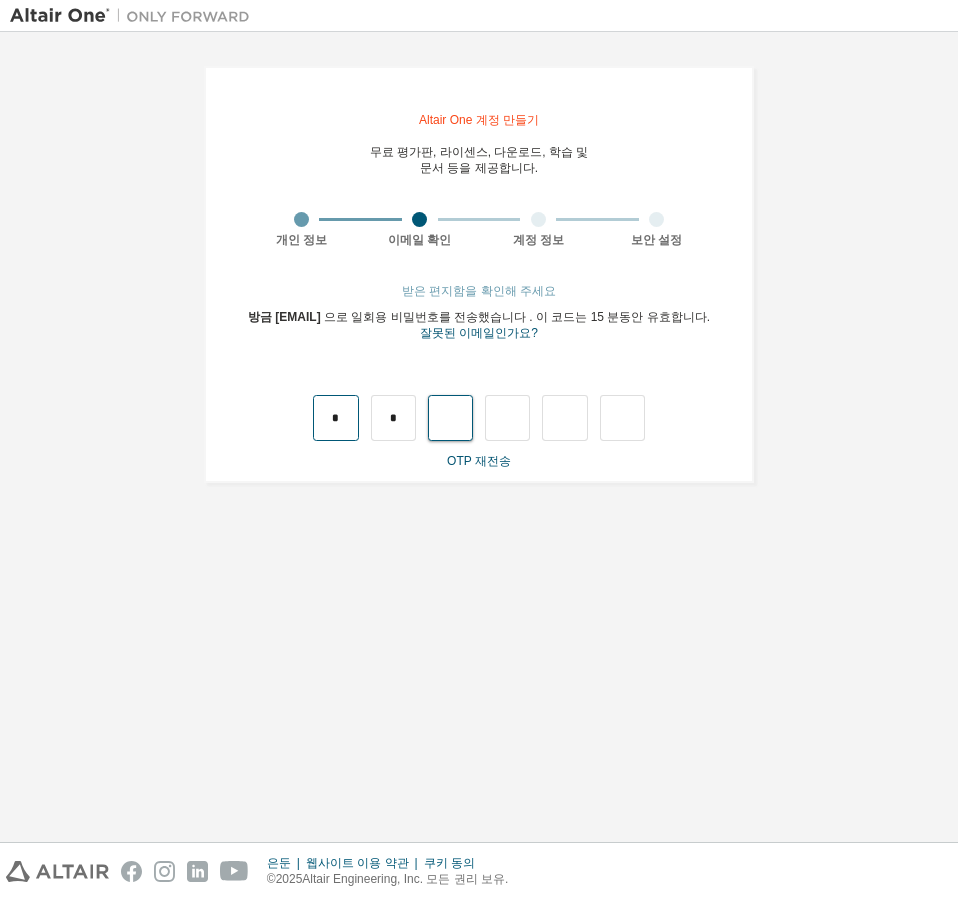 type on "*" 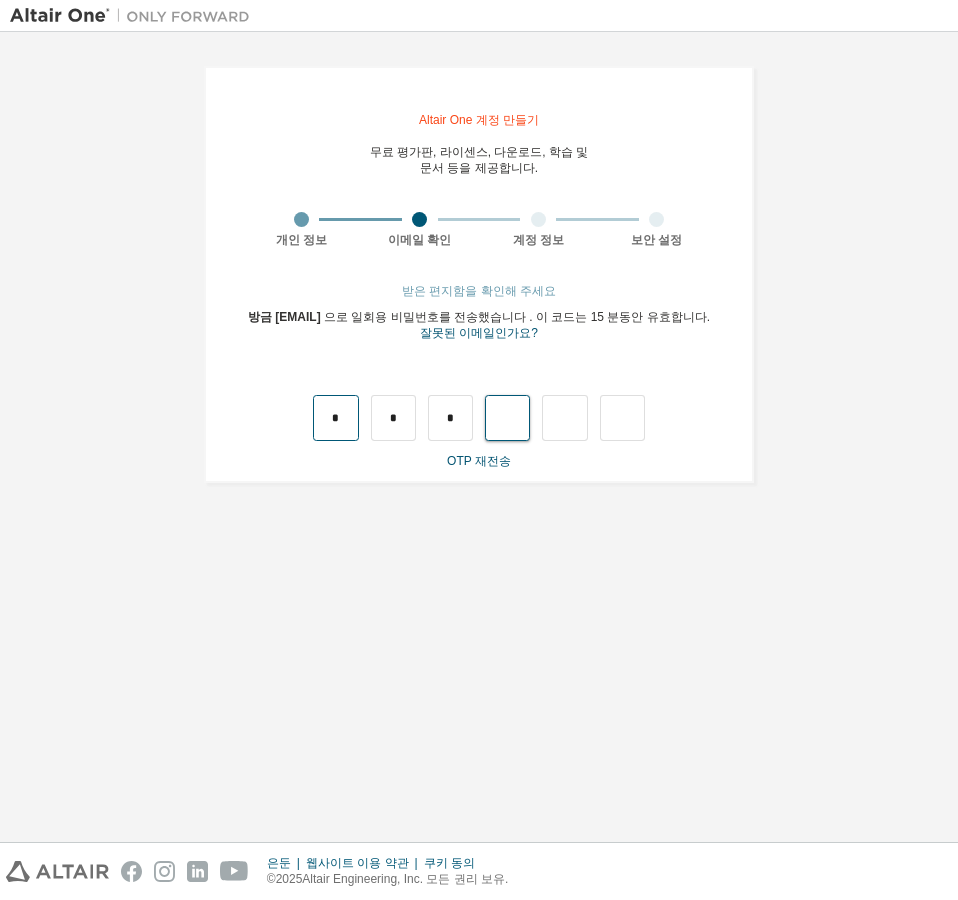 type on "*" 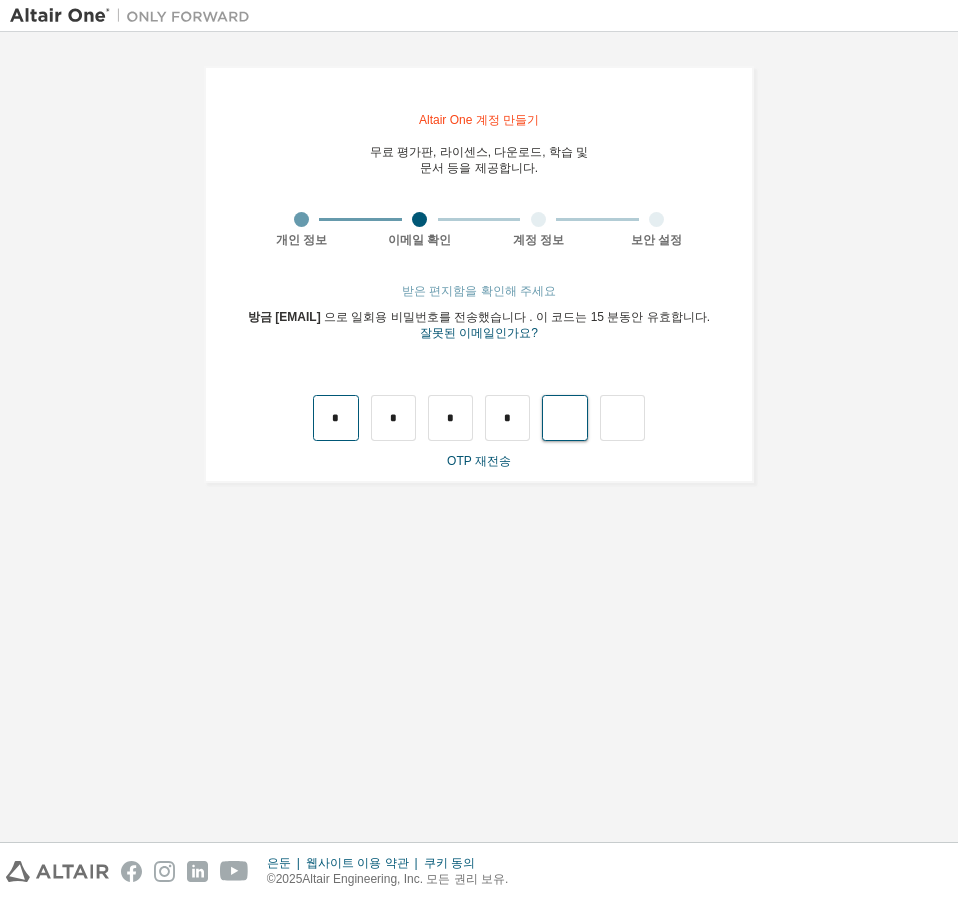 type on "*" 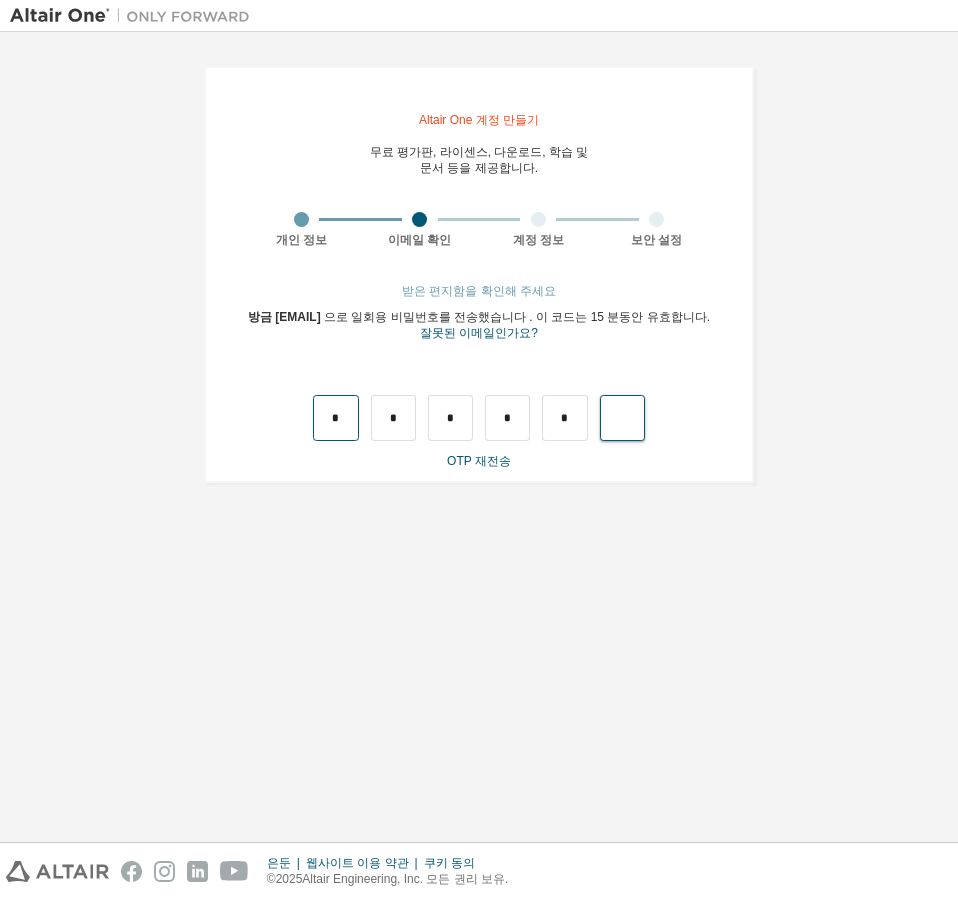 type on "*" 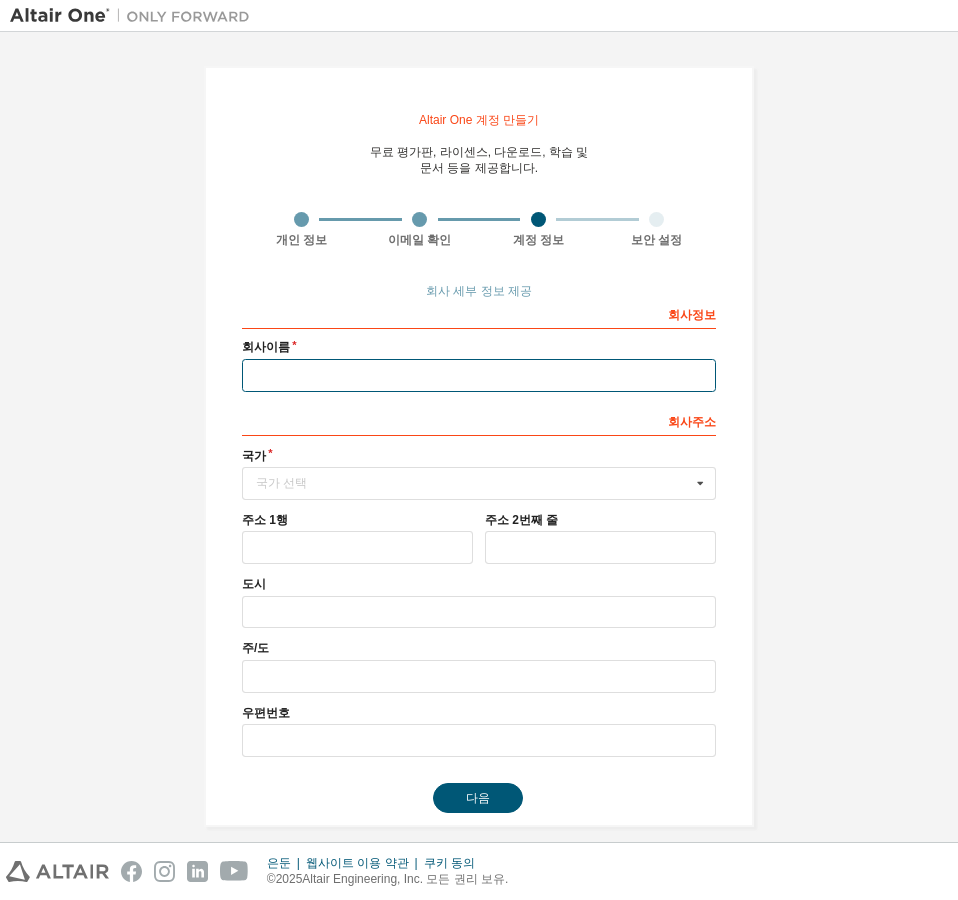 click at bounding box center [479, 375] 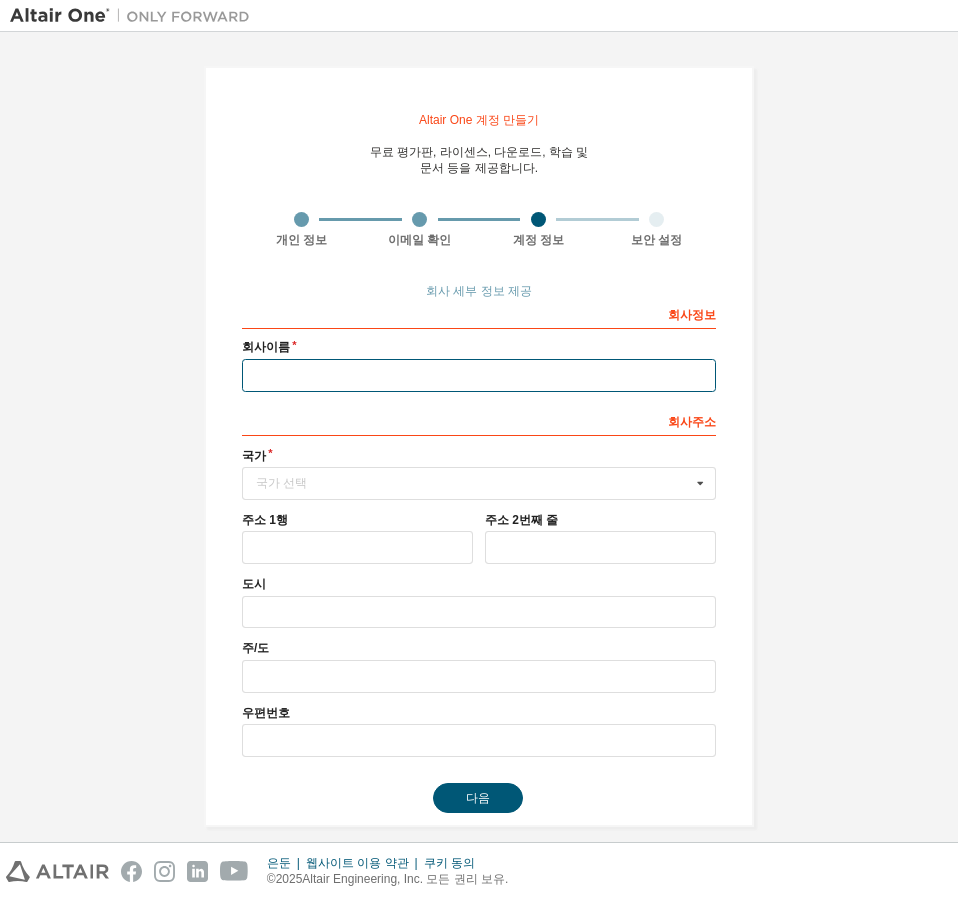type on "*" 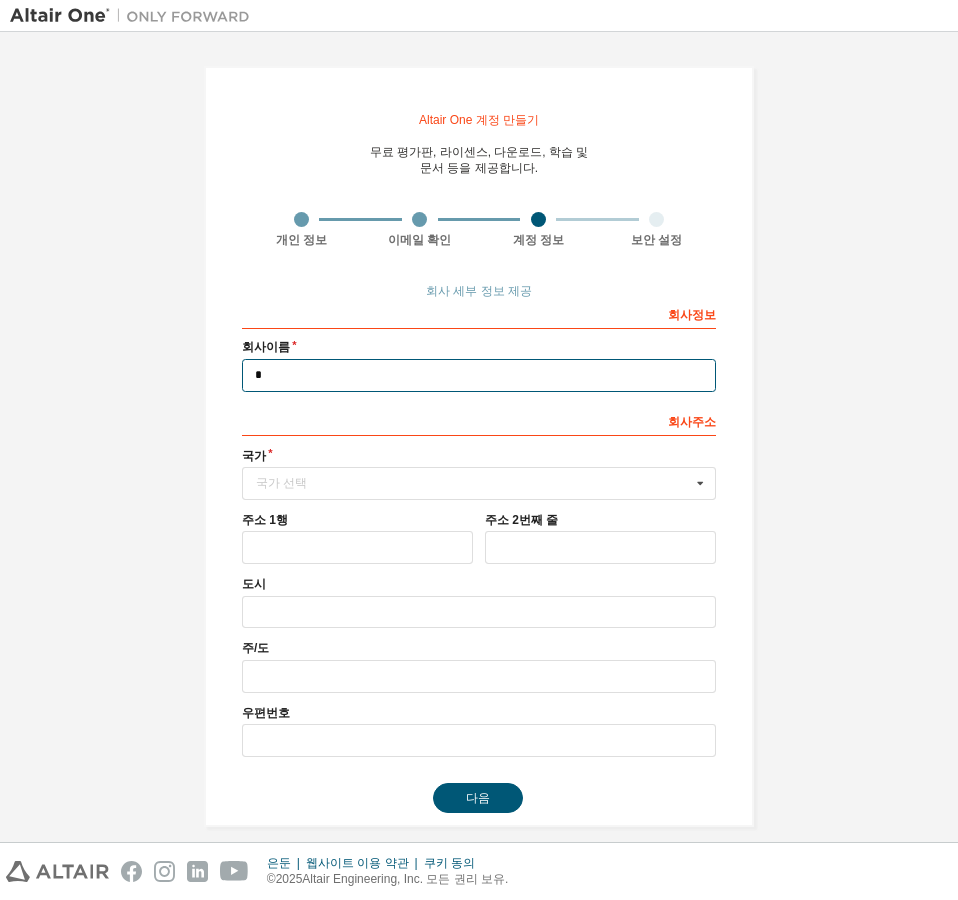 type 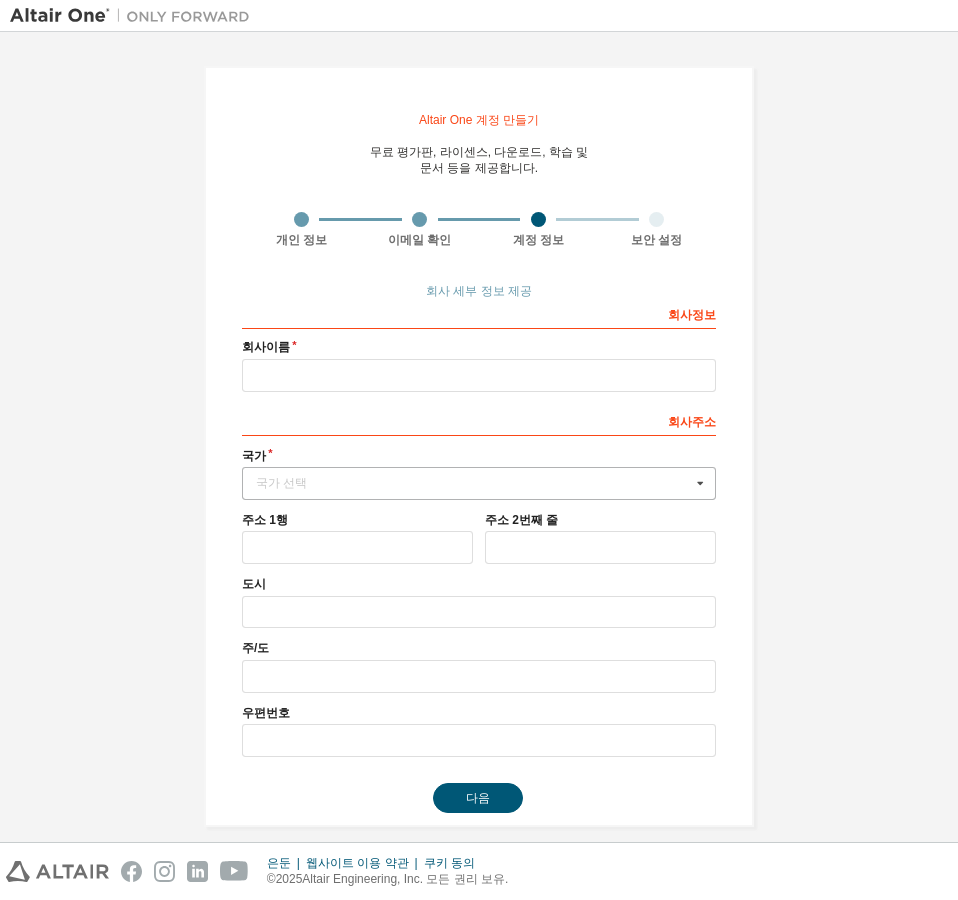 click on "국가 선택" at bounding box center (473, 483) 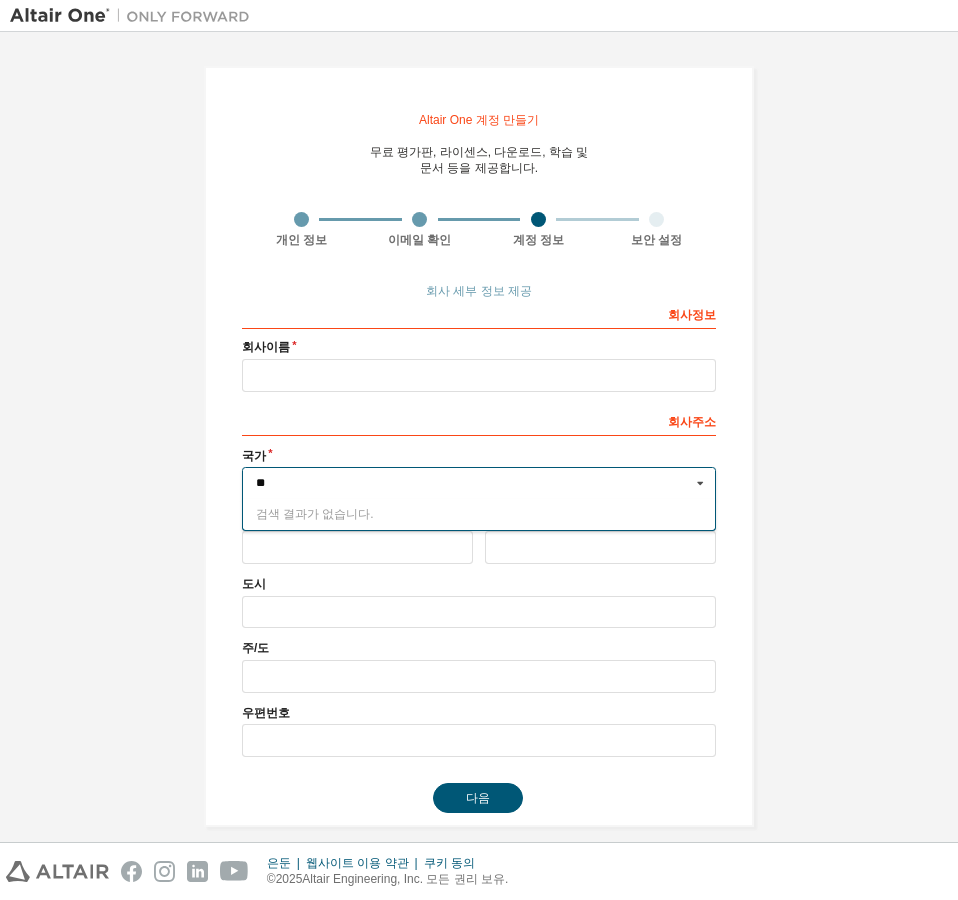 type on "*" 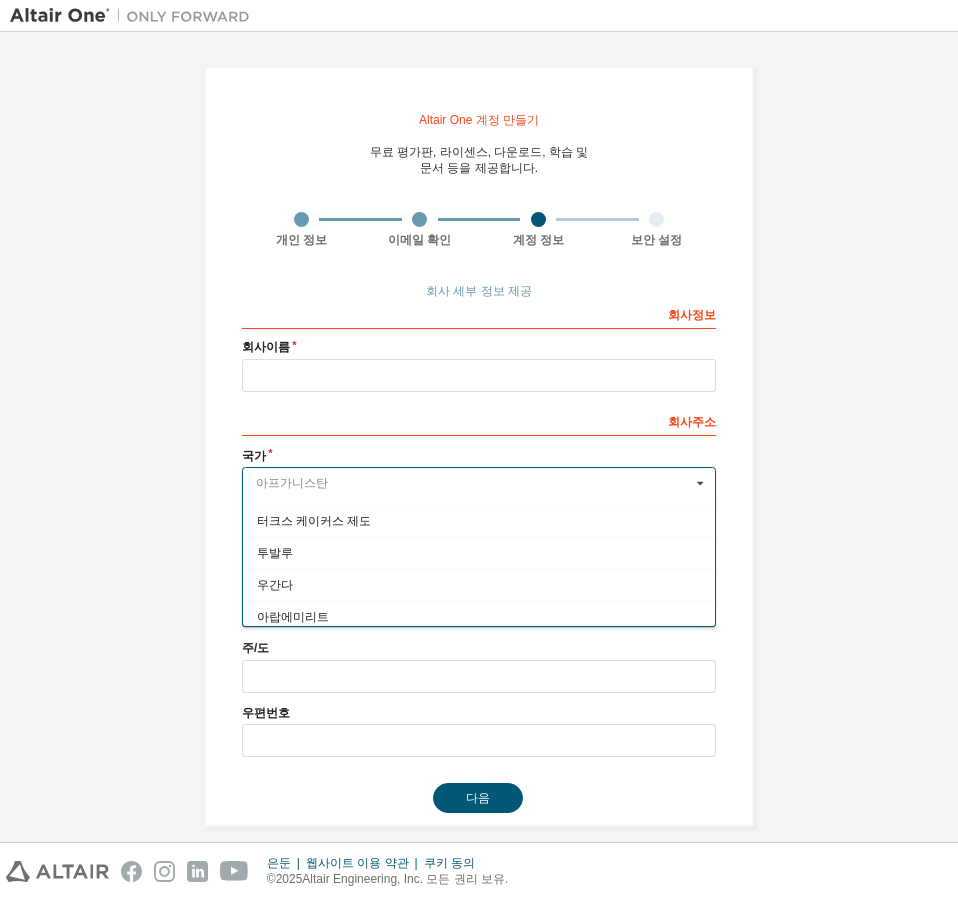 scroll, scrollTop: 7484, scrollLeft: 0, axis: vertical 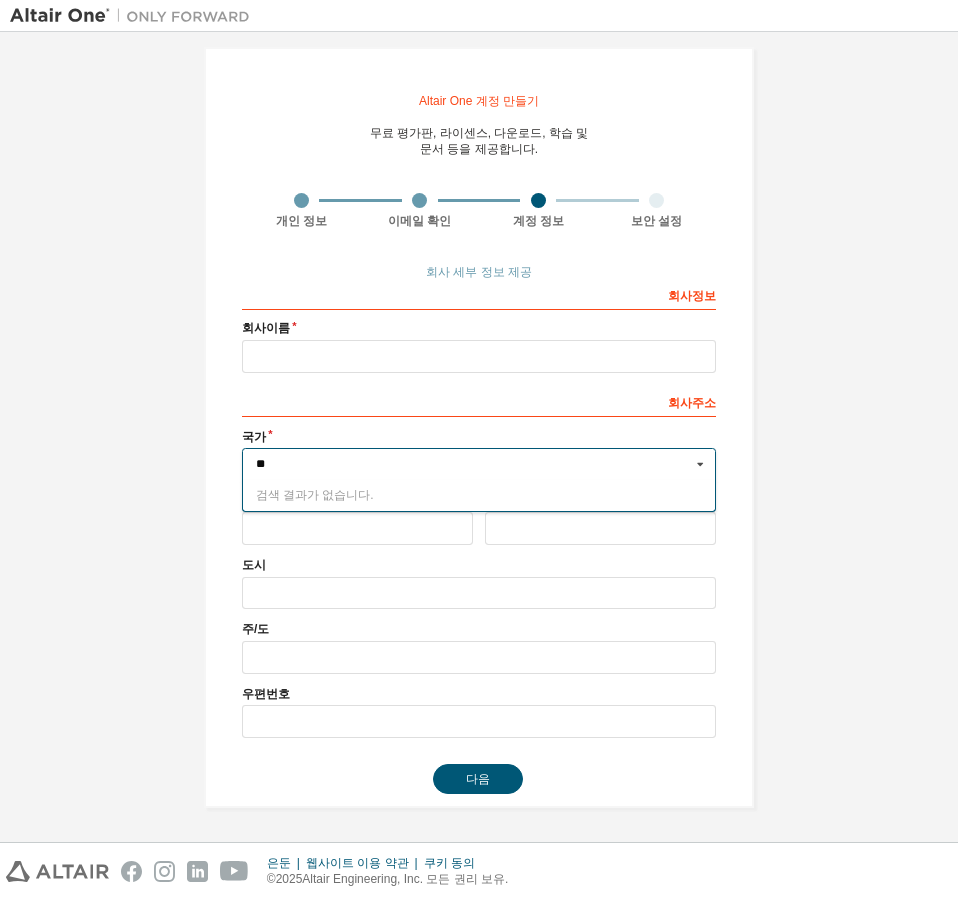 type on "*" 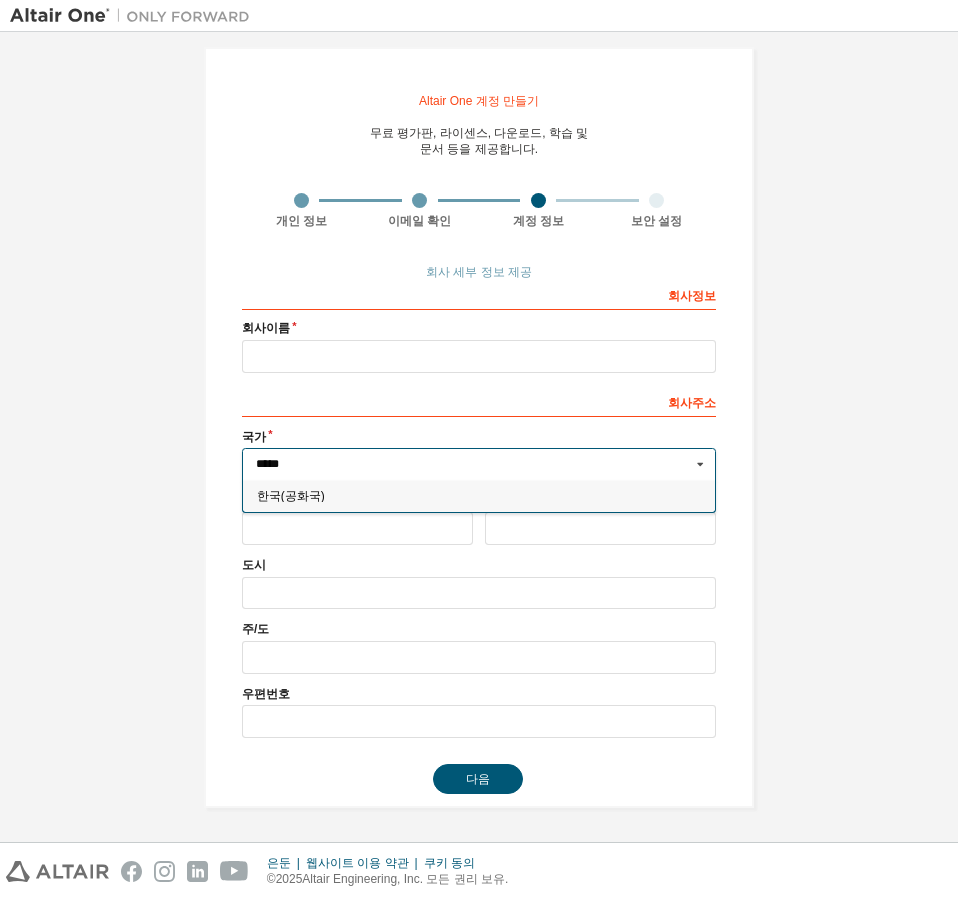 type on "*****" 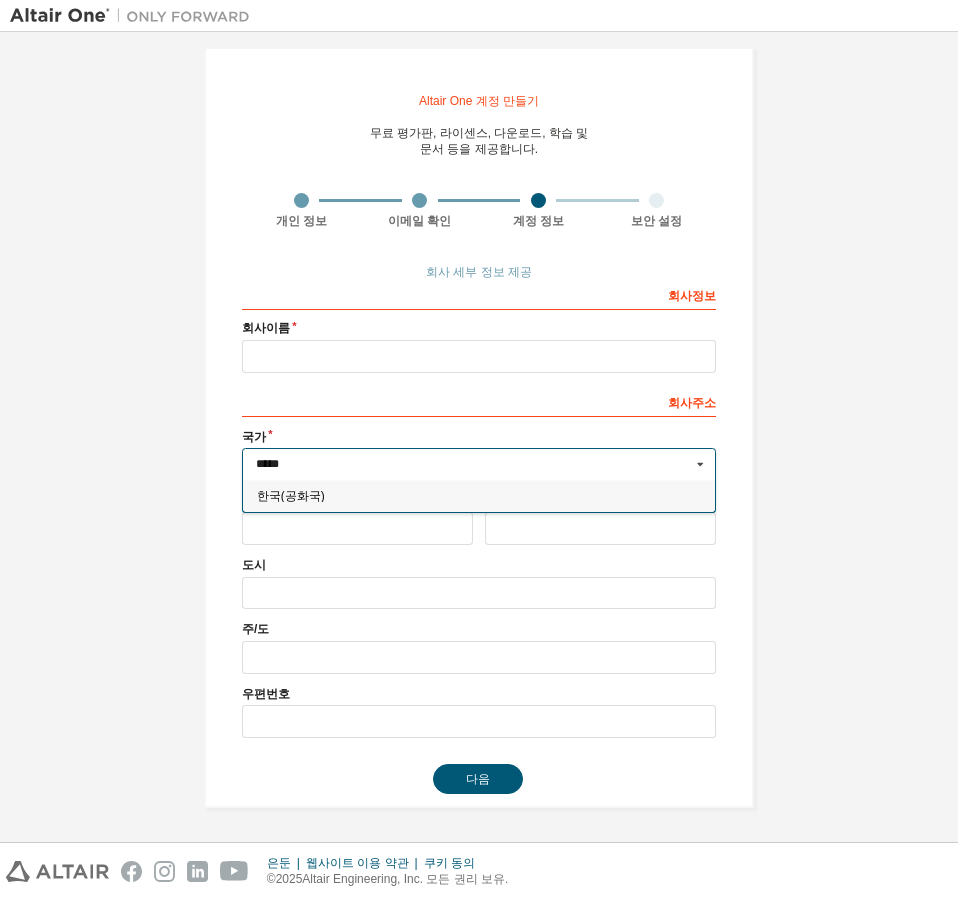 click on "한국(공화국)" at bounding box center (291, 496) 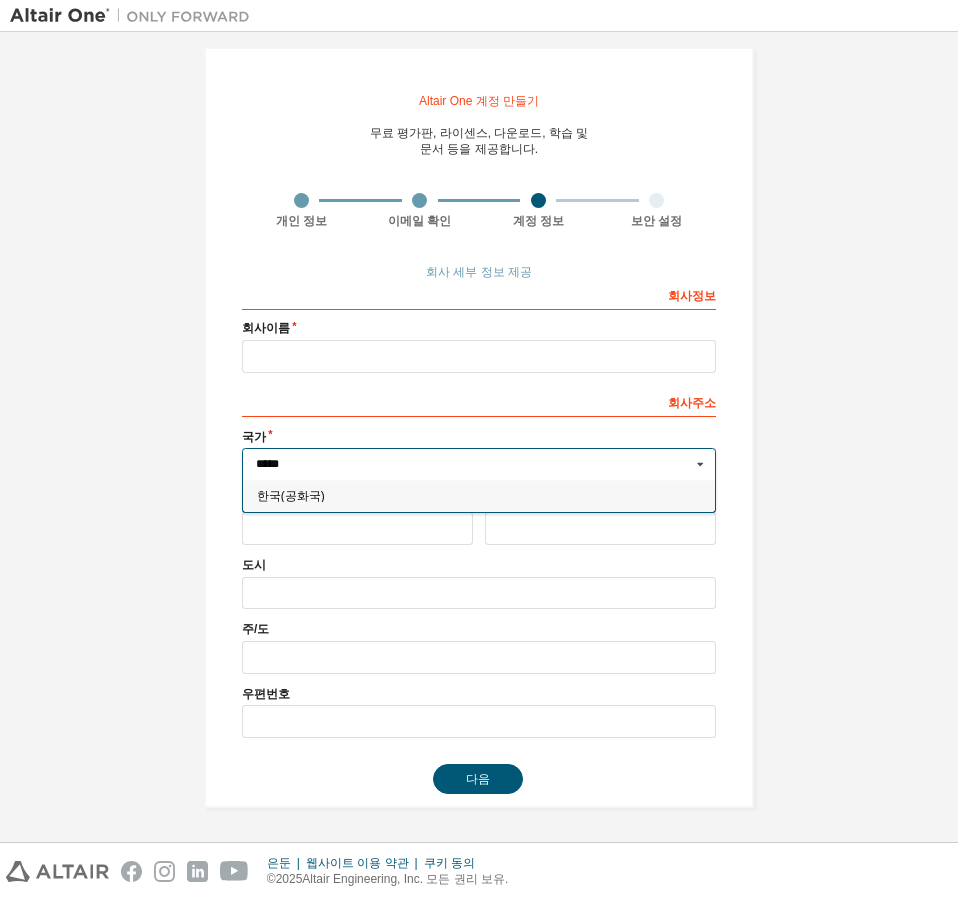 type on "***" 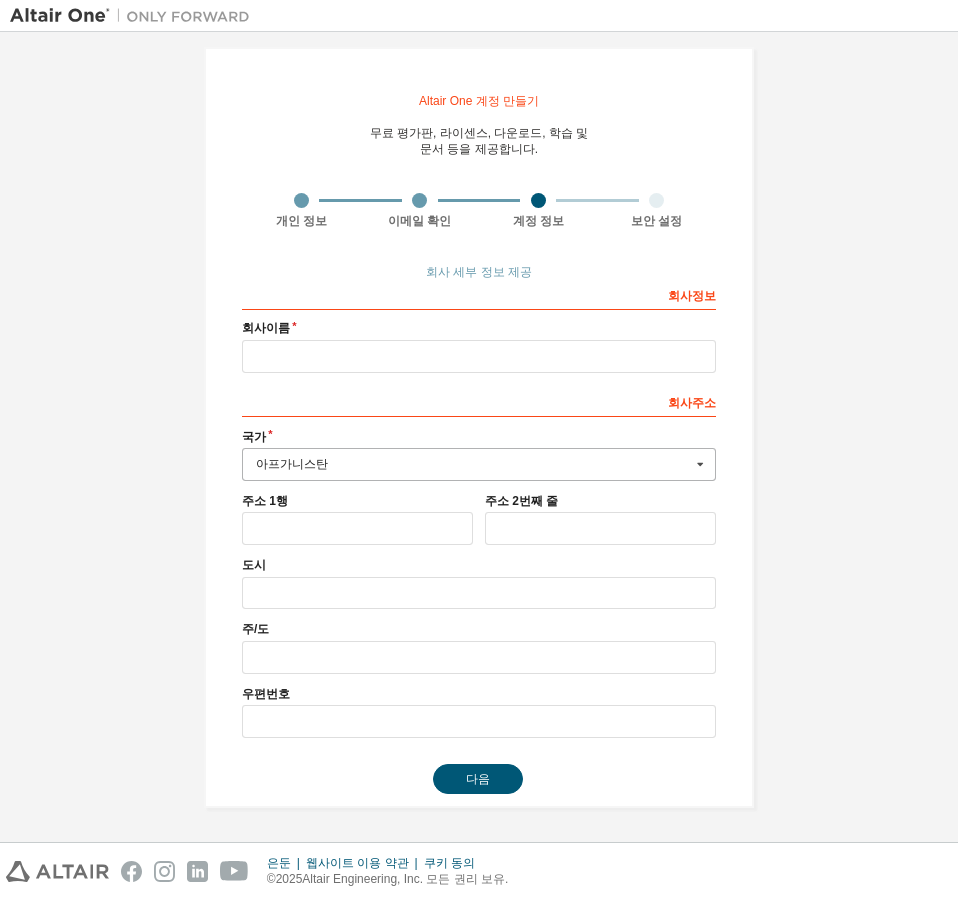 click at bounding box center (700, 464) 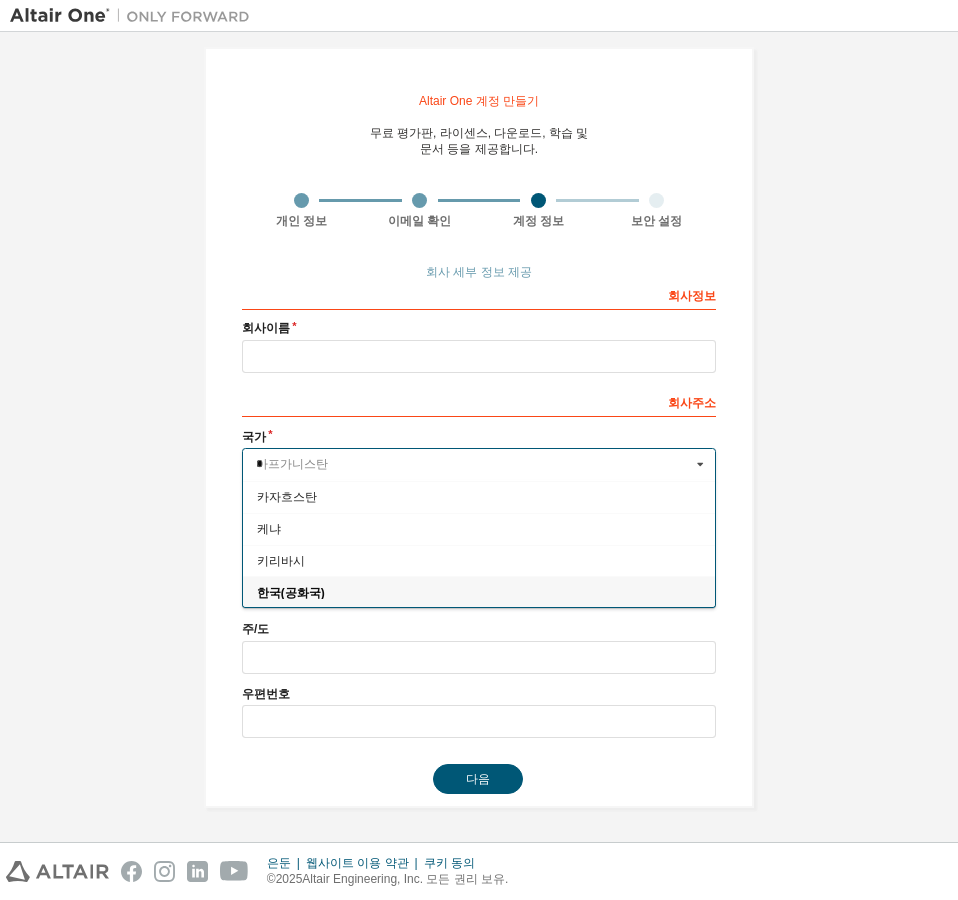 scroll, scrollTop: 0, scrollLeft: 0, axis: both 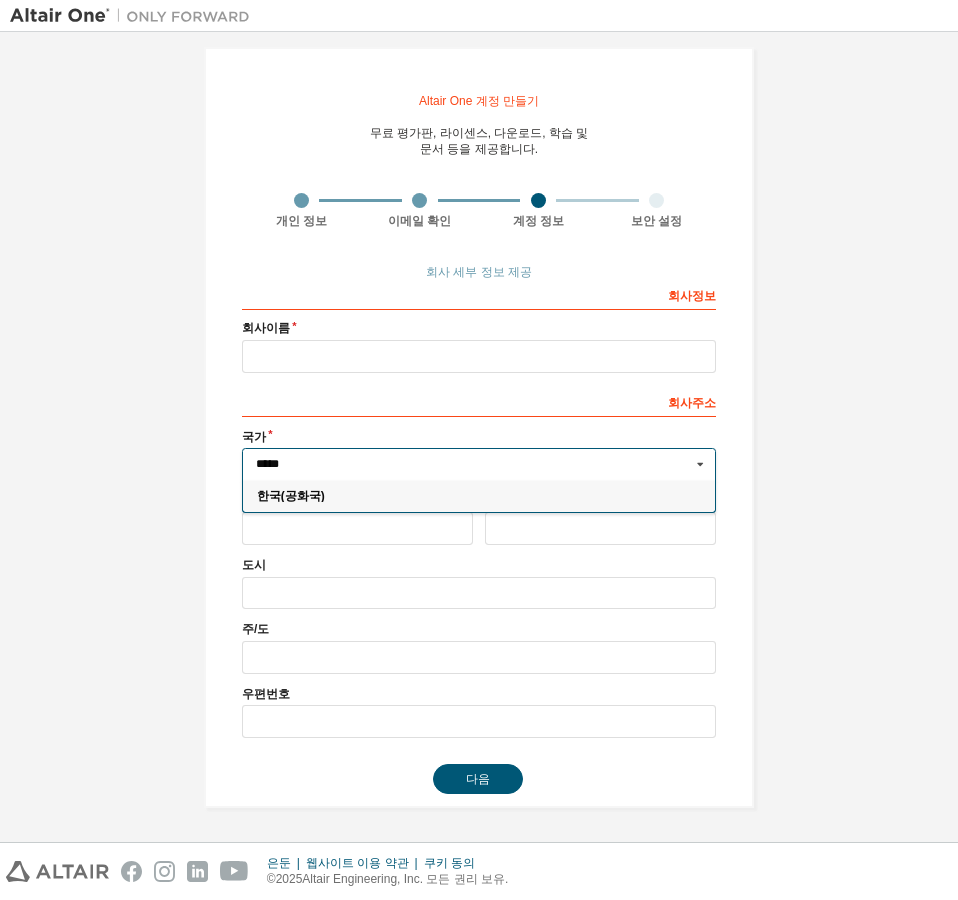 type on "*****" 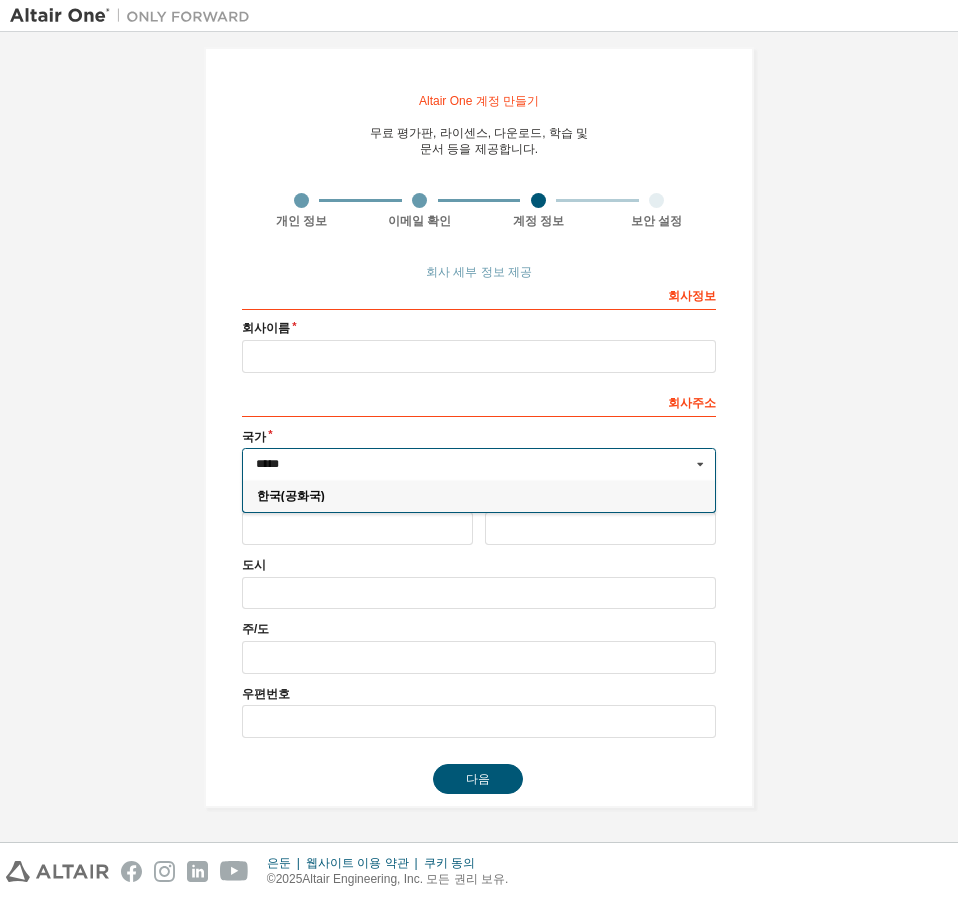 click on "한국(공화국)" at bounding box center (479, 496) 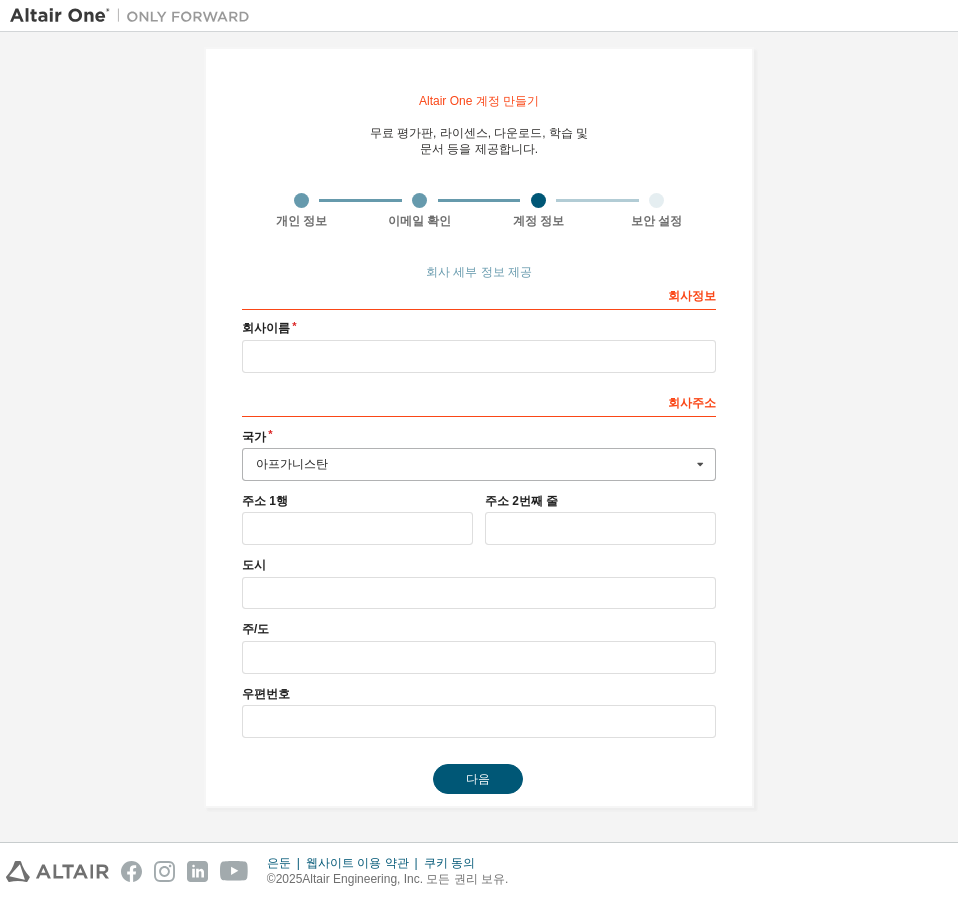 click at bounding box center [700, 464] 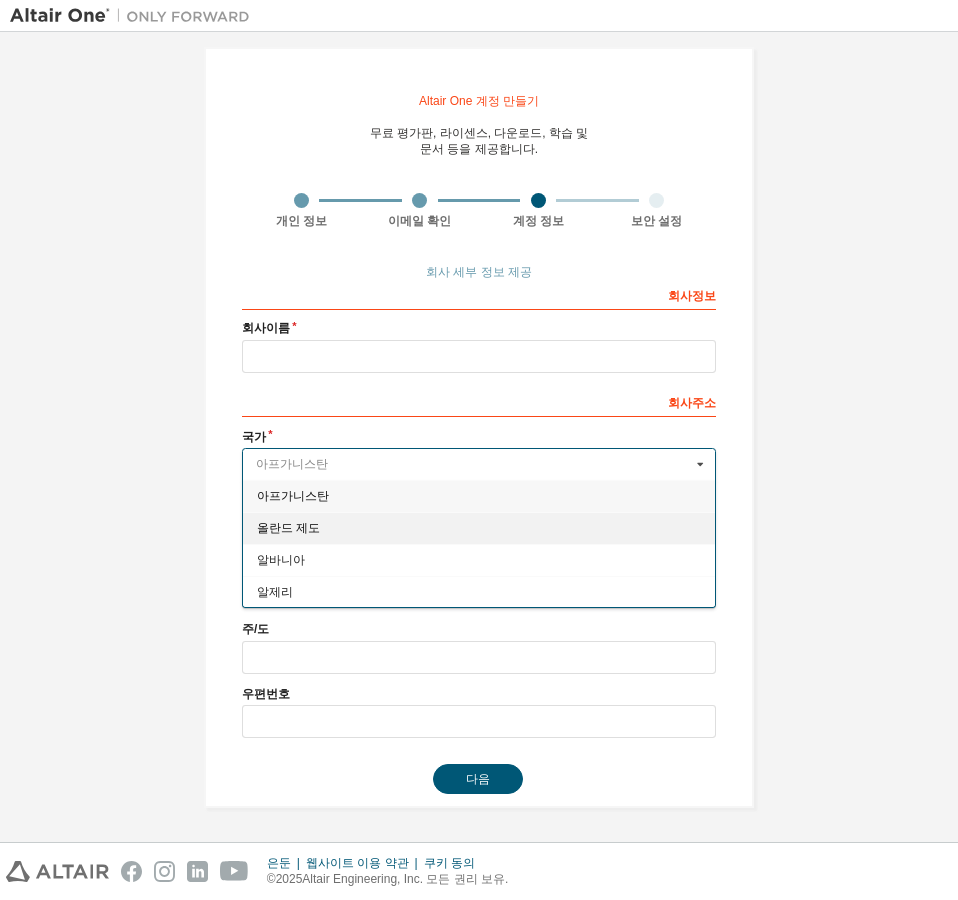 scroll, scrollTop: 0, scrollLeft: 0, axis: both 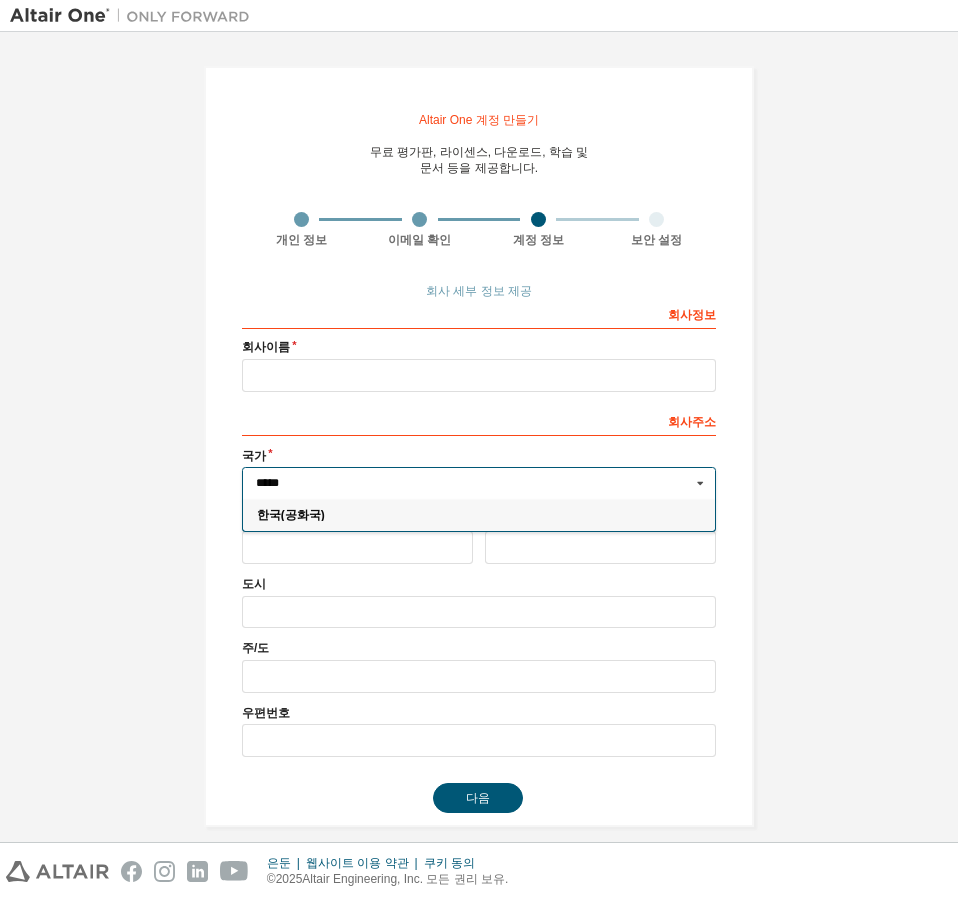 type on "*****" 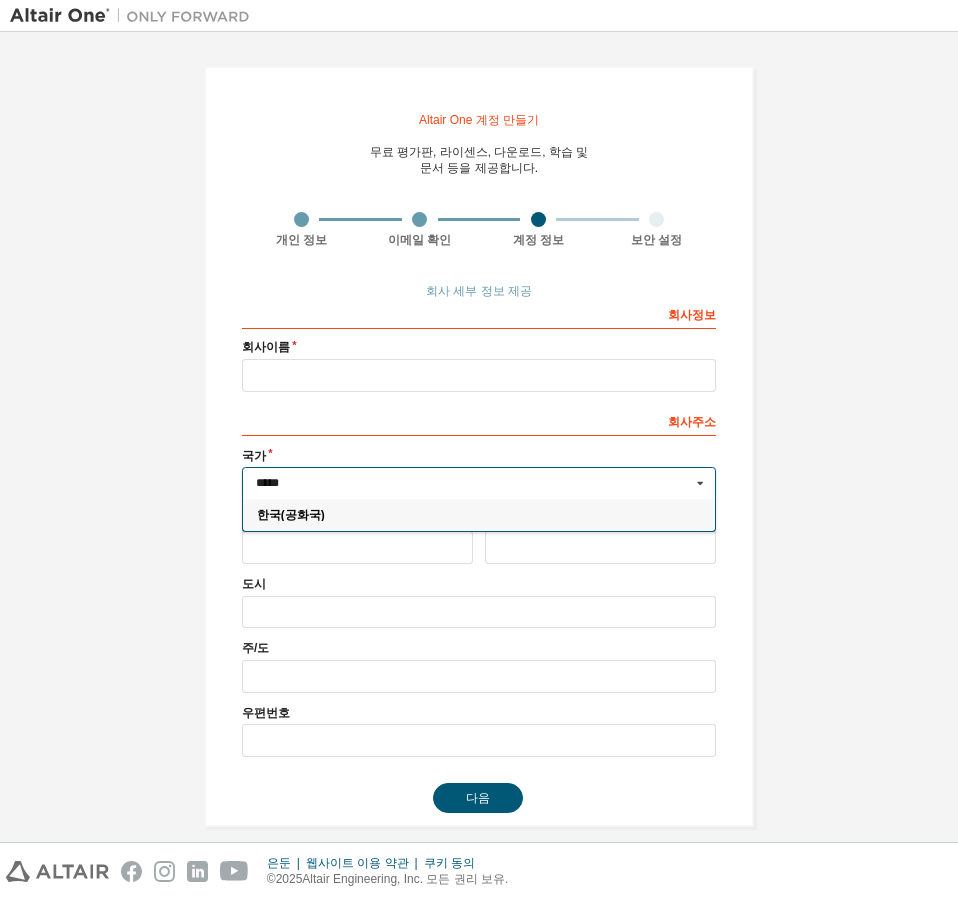 click on "한국(공화국)" at bounding box center (291, 515) 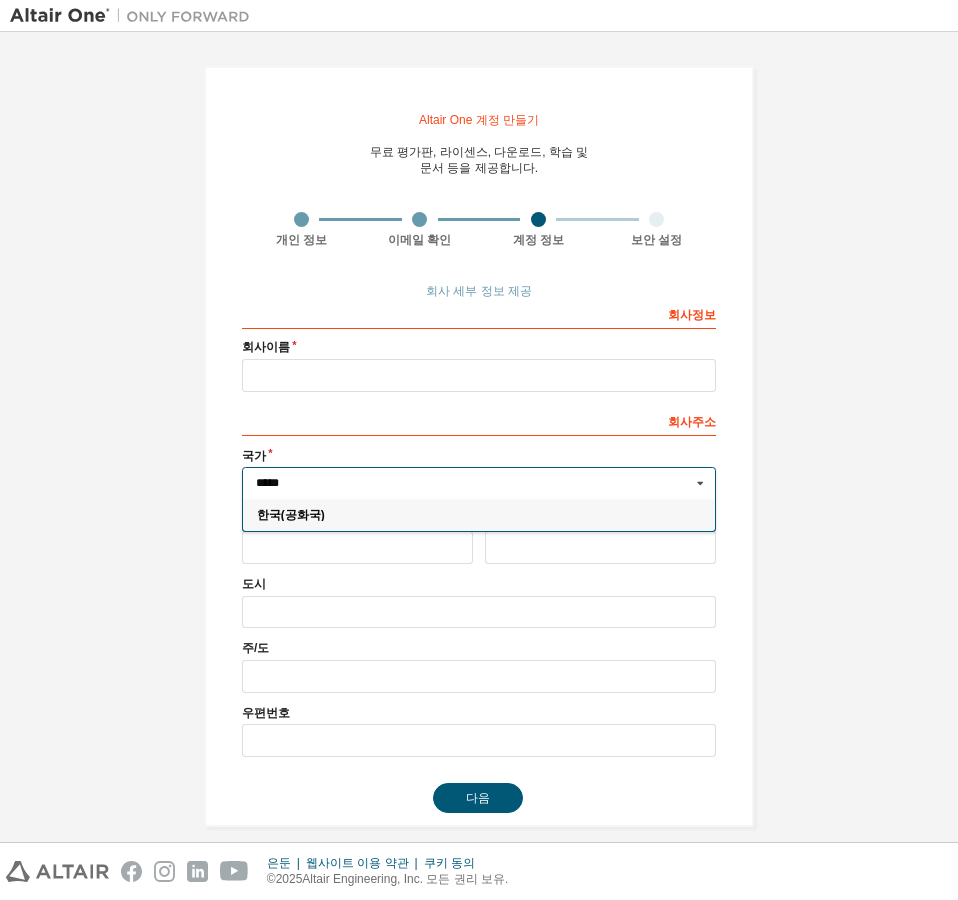 type 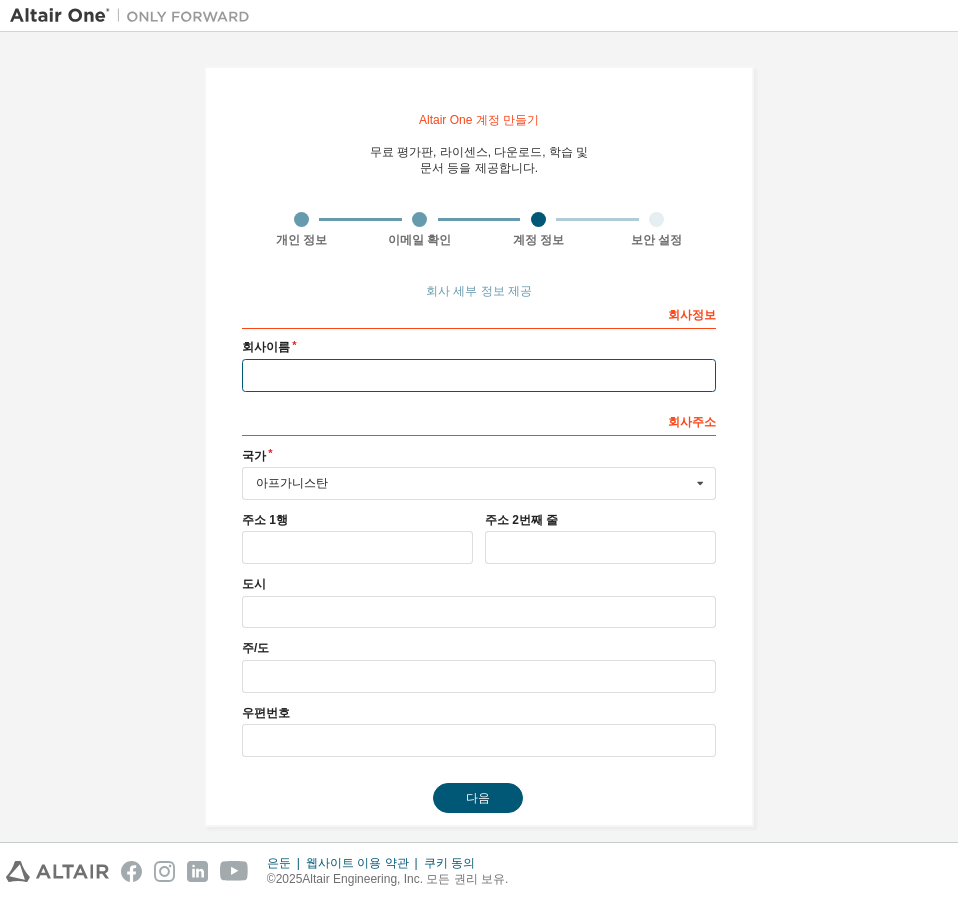 click at bounding box center (479, 375) 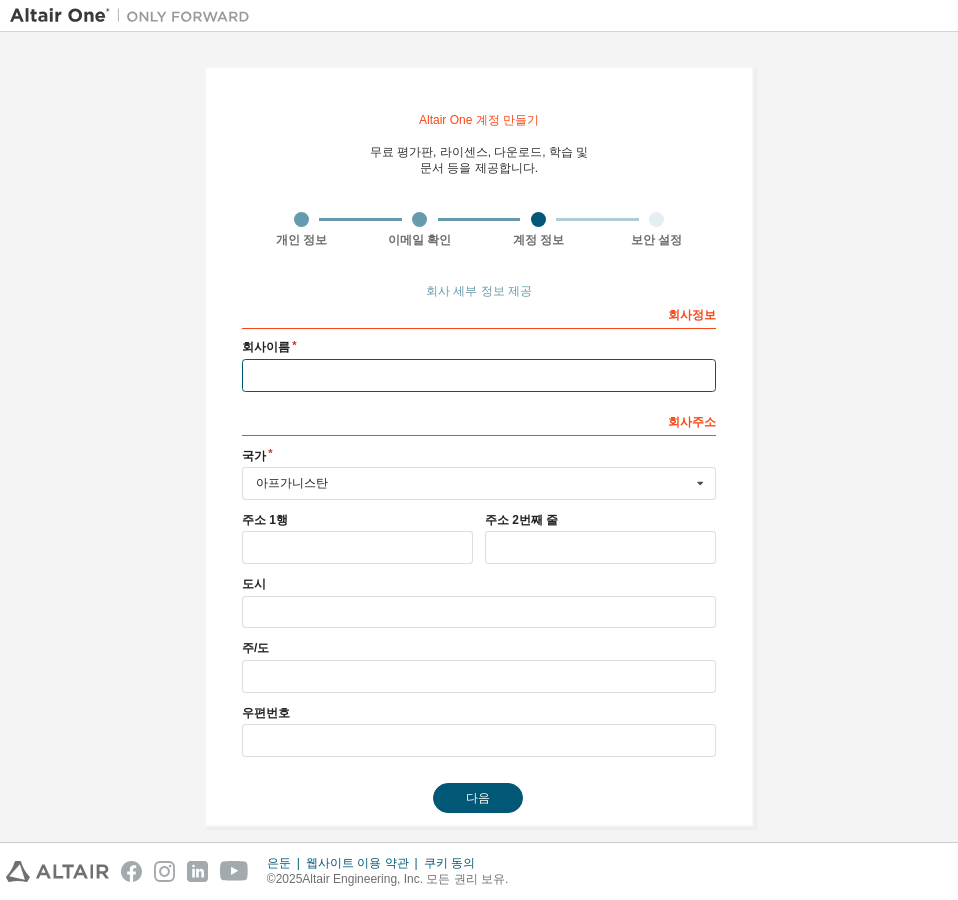 click at bounding box center [479, 375] 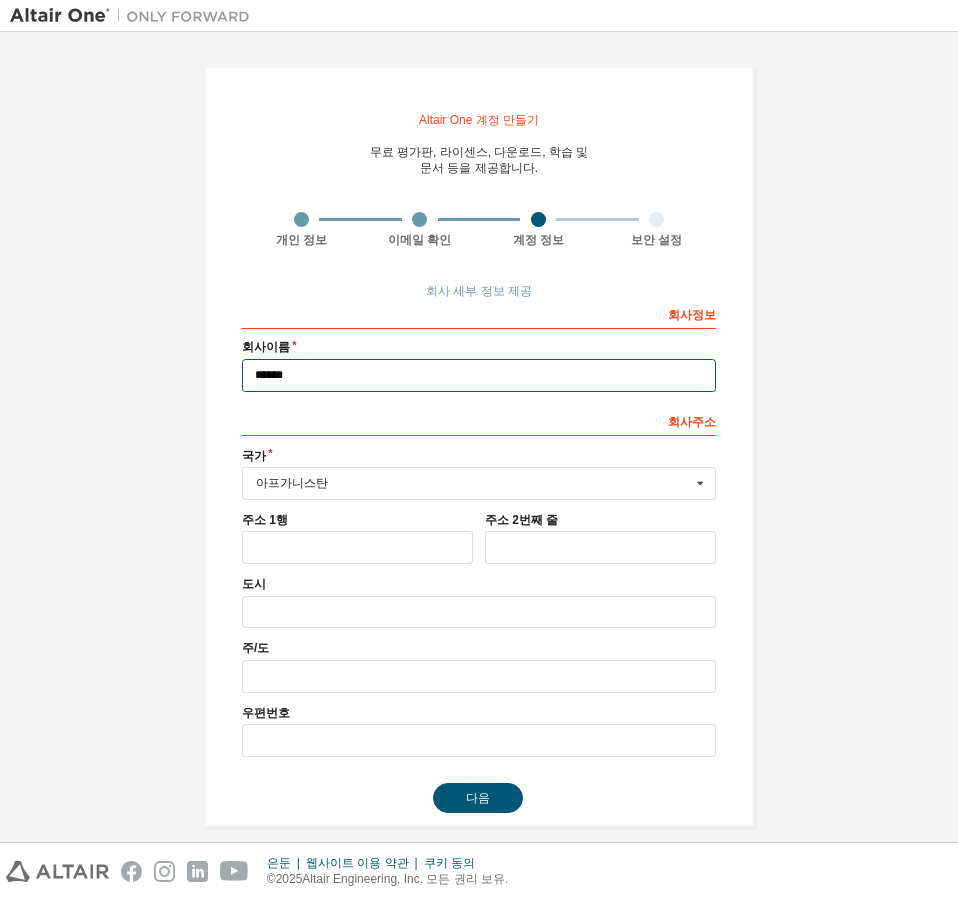 type on "******" 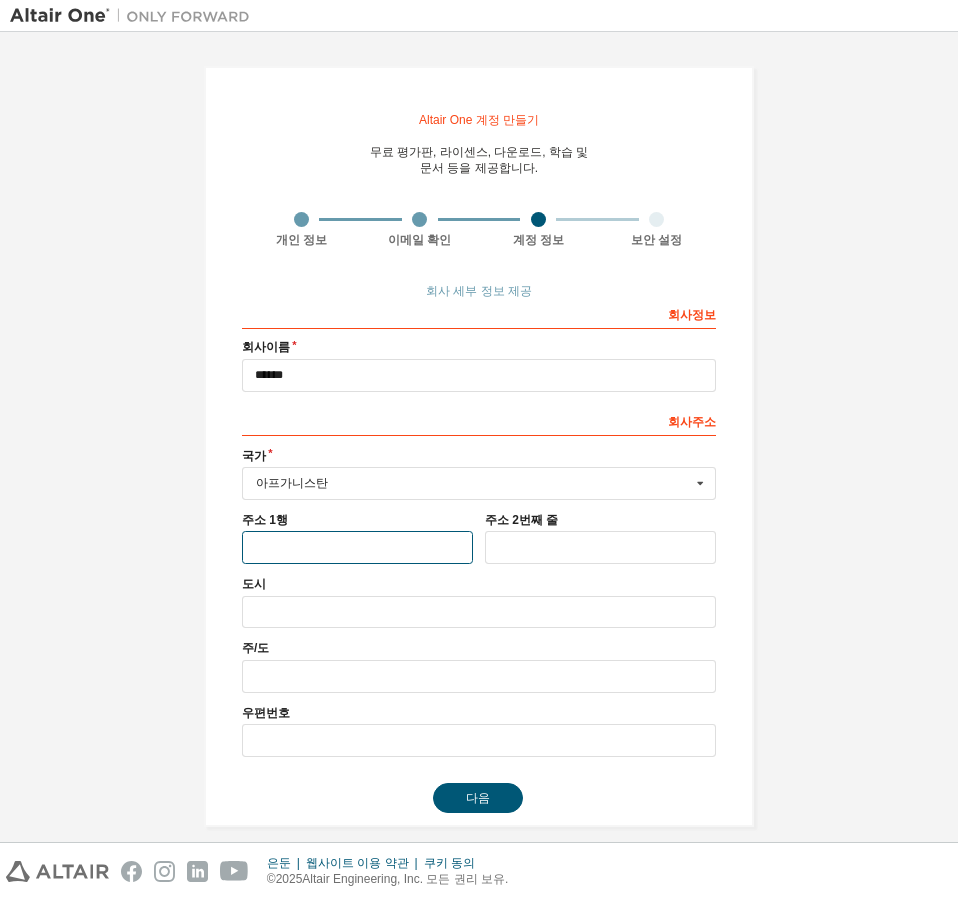 click at bounding box center [357, 547] 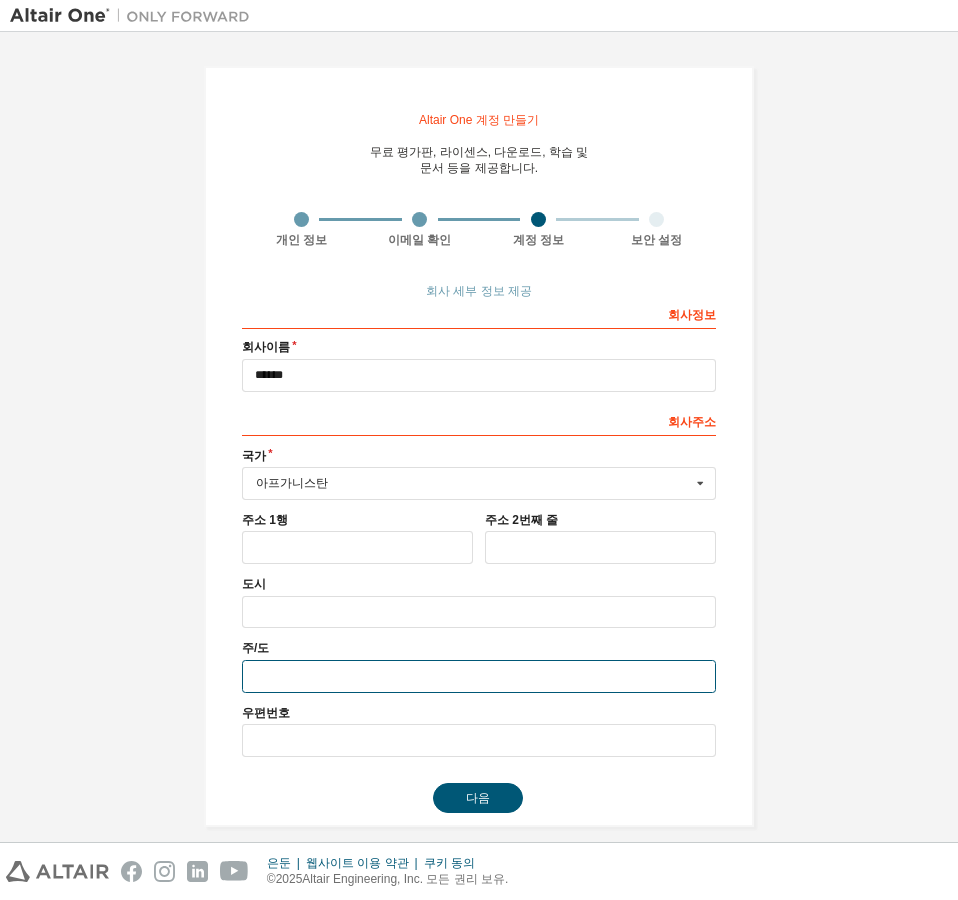 click at bounding box center (479, 676) 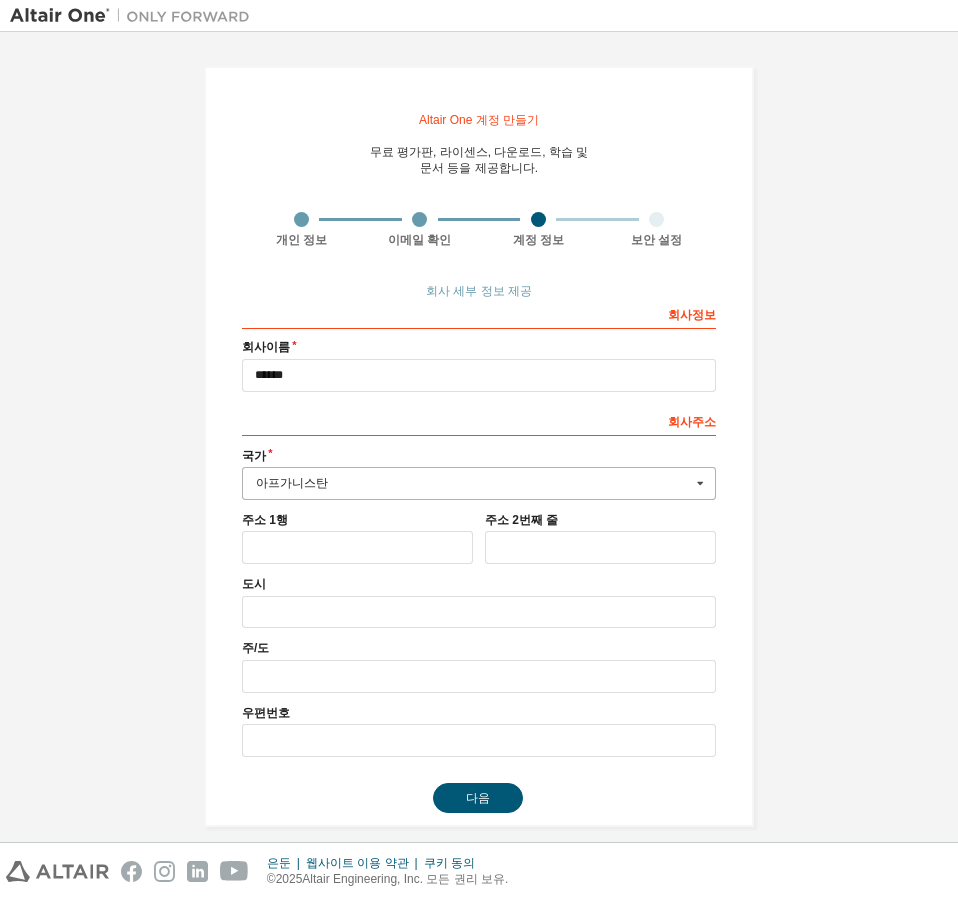 click on "아프가니스탄" at bounding box center [473, 483] 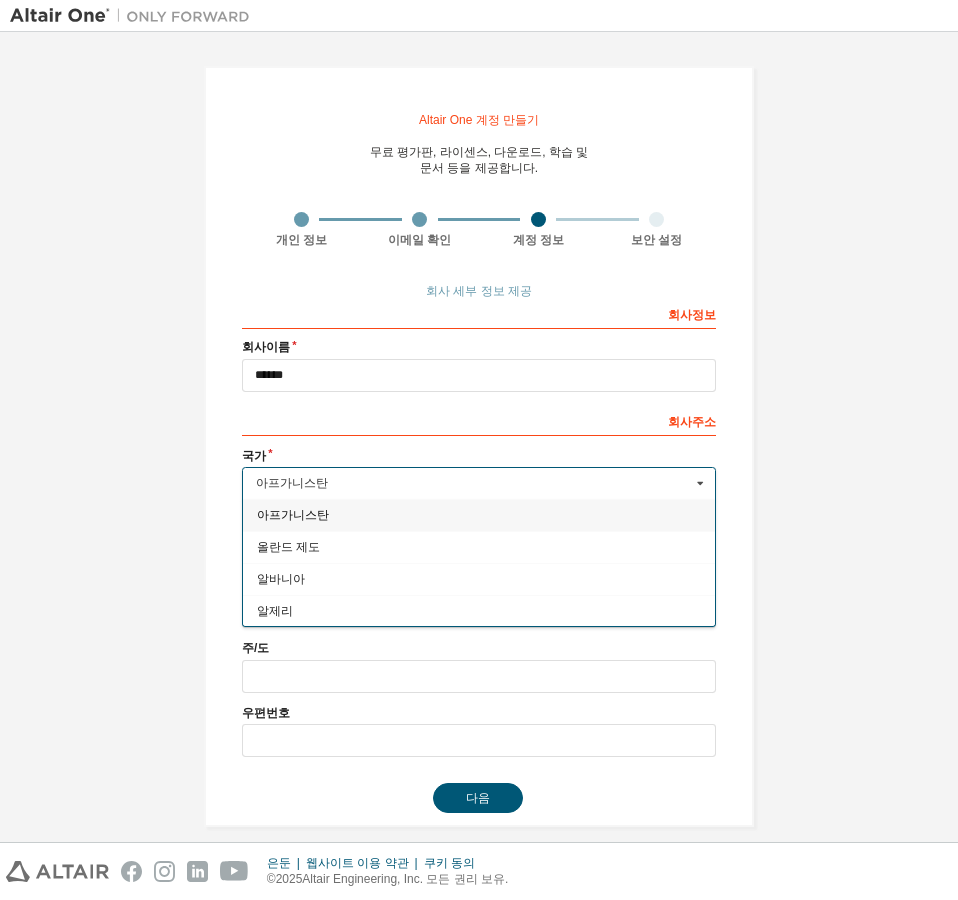 click on "Altair One 계정 만들기 무료 평가판, 라이센스, 다운로드, 학습 및 문서 등을 제공합니다. 개인 정보 이메일 확인 계정 정보 보안 설정 회사 세부 정보 제공 회사 정보 회사 이름 [NAME] 회사 주소 [ADDRESS] 국가 아프가니스탄 아프가니스탄 올란드 제도 알바니아 알제리 아메리칸 사모아 안도라 앙골라 앵귈라 남극 대륙 앤티가 바부다 아르헨티나 아르메니아 아루바 호주 오스트리아 아제르바이잔 바하마 바레인 방글라데시 바베이도스 벨기에 벨리즈 베냉 버뮤다 부탄 볼리비아(복수 민족 국가) 보네르, 신트유스타티우스, 사바 보스니아 헤르체고비나 보츠와나 부베 섬 브라질 영국령 인도양 지역 브루나이 다루살람 불가리아 부르키나파소 부룬디 카보 베르데 캄보디아 카메룬 캐나다 케이맨 제도 중앙아프리카 공화국 차드 칠레 중국 크리스마스 섬 코코스(킬링) 제도 코모로" at bounding box center (479, 446) 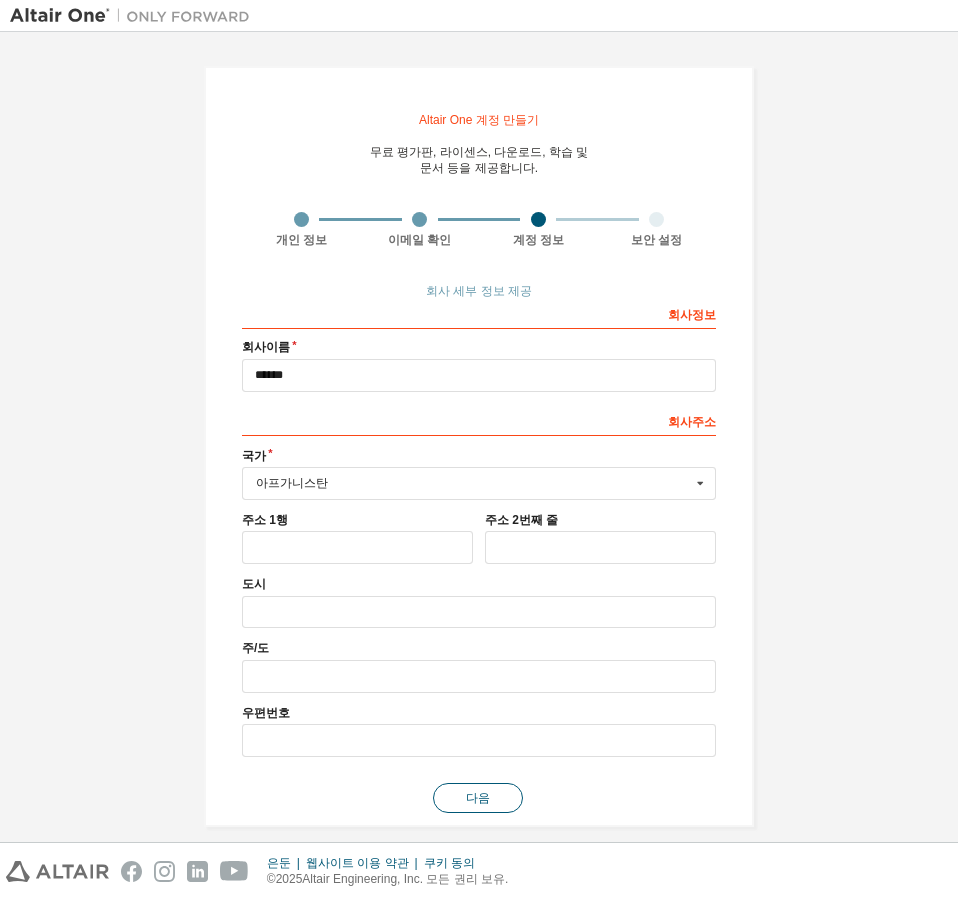 click on "다음" at bounding box center (478, 798) 